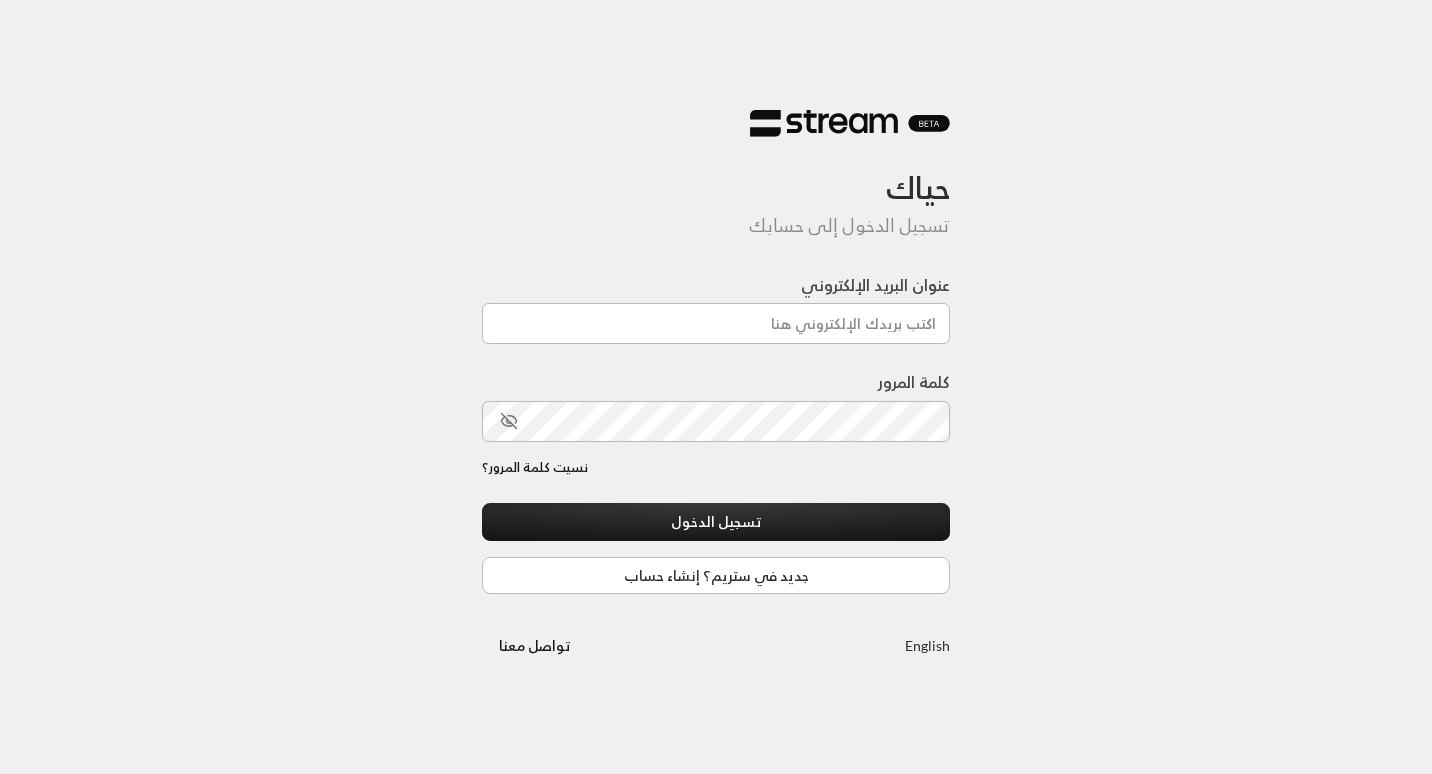 scroll, scrollTop: 0, scrollLeft: 0, axis: both 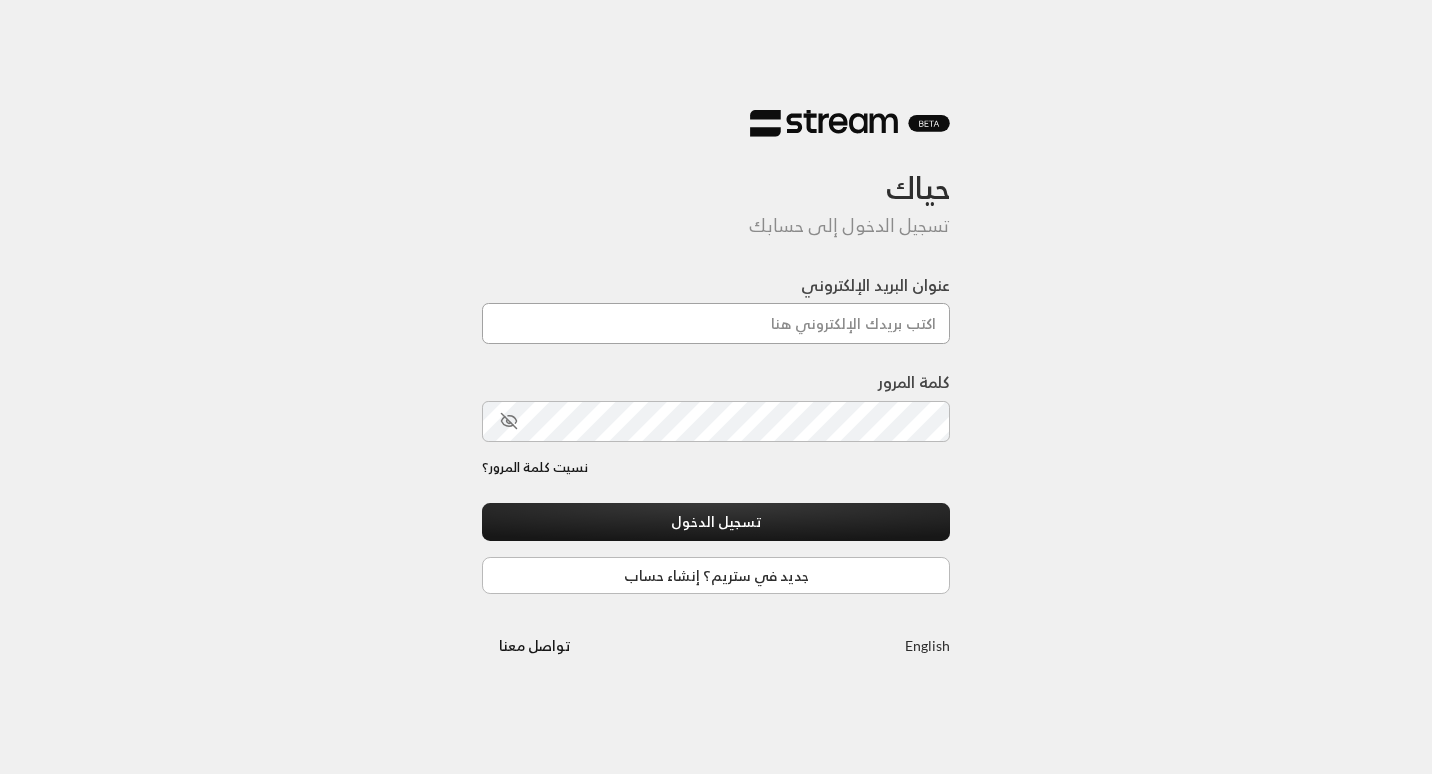 click on "عنوان البريد الإلكتروني" at bounding box center [716, 323] 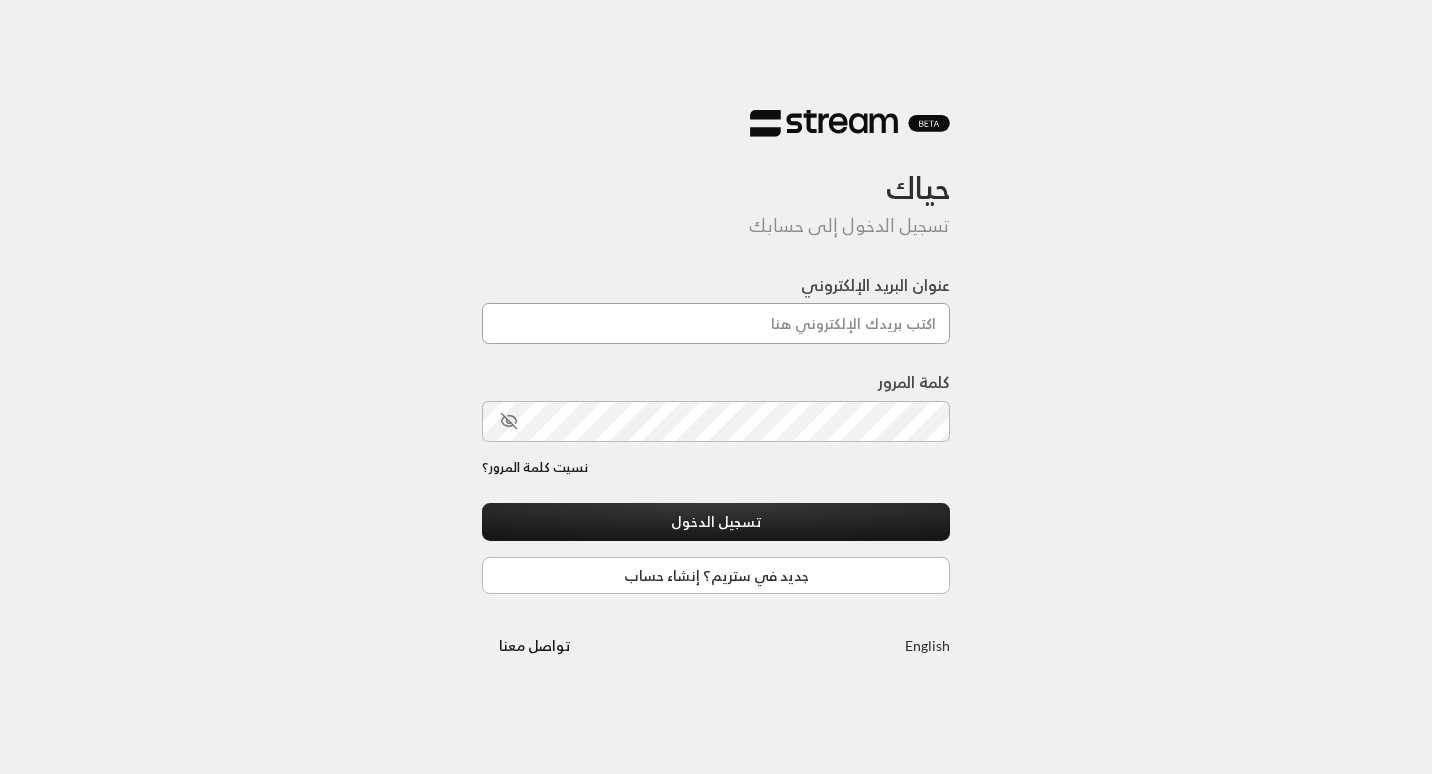 click on "عنوان البريد الإلكتروني" at bounding box center (716, 323) 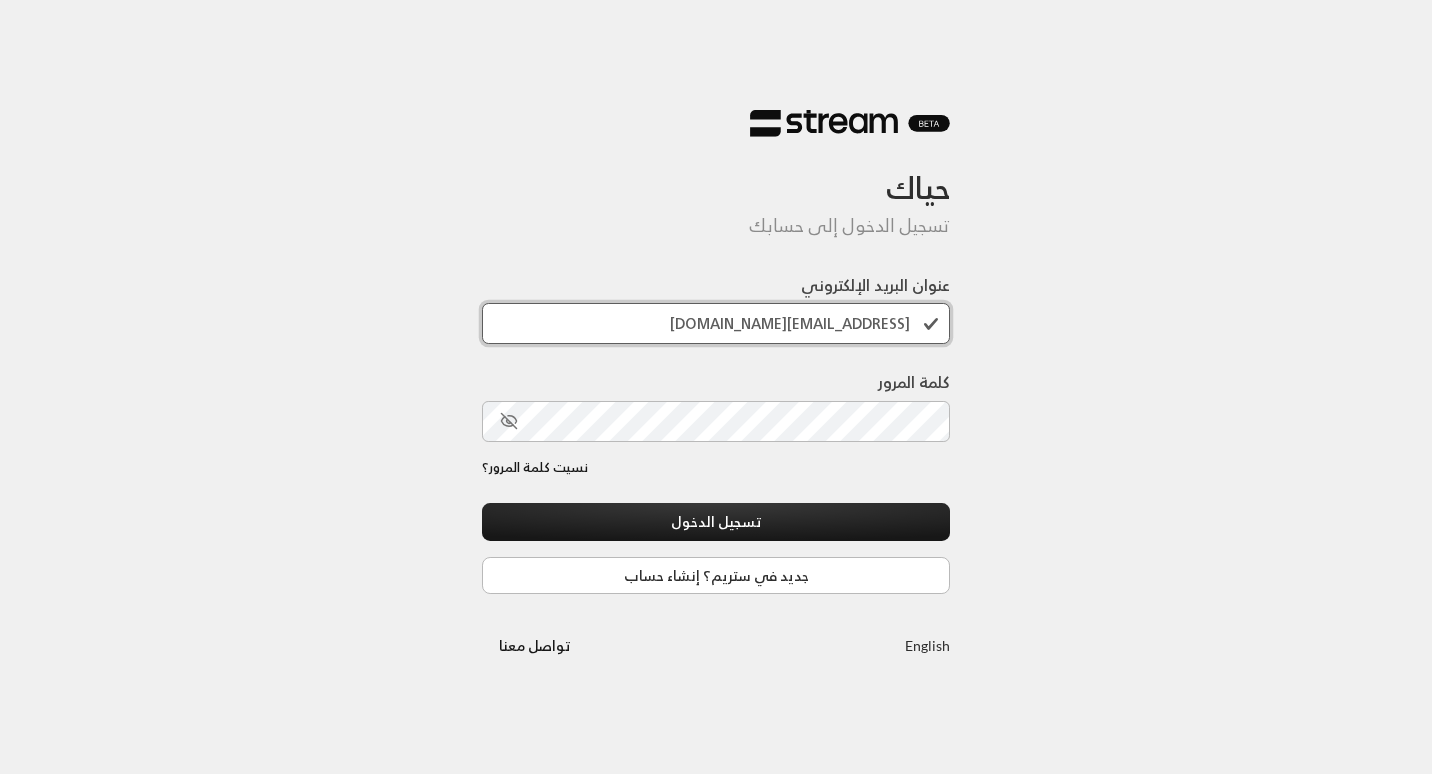 type on "[EMAIL_ADDRESS][DOMAIN_NAME]" 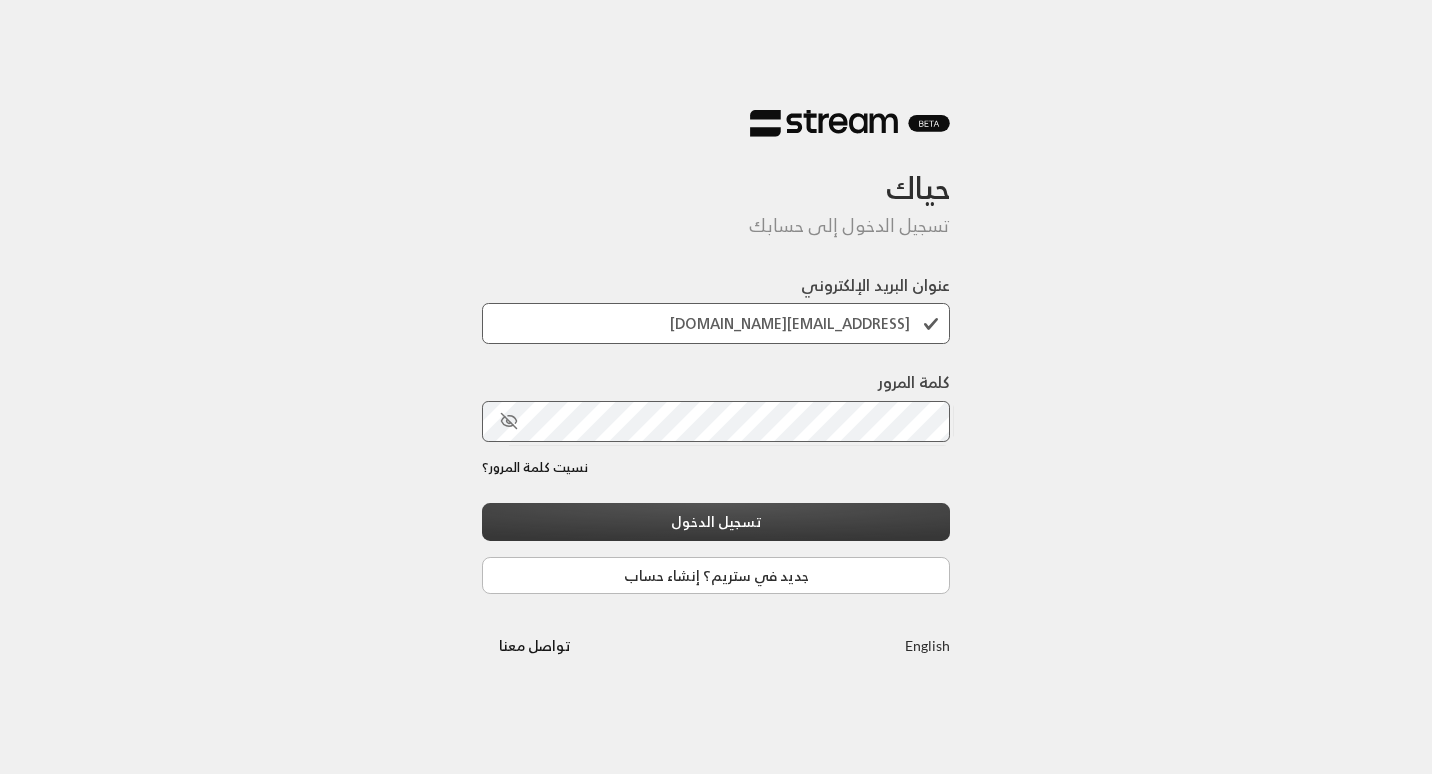 click on "تسجيل الدخول" at bounding box center [716, 521] 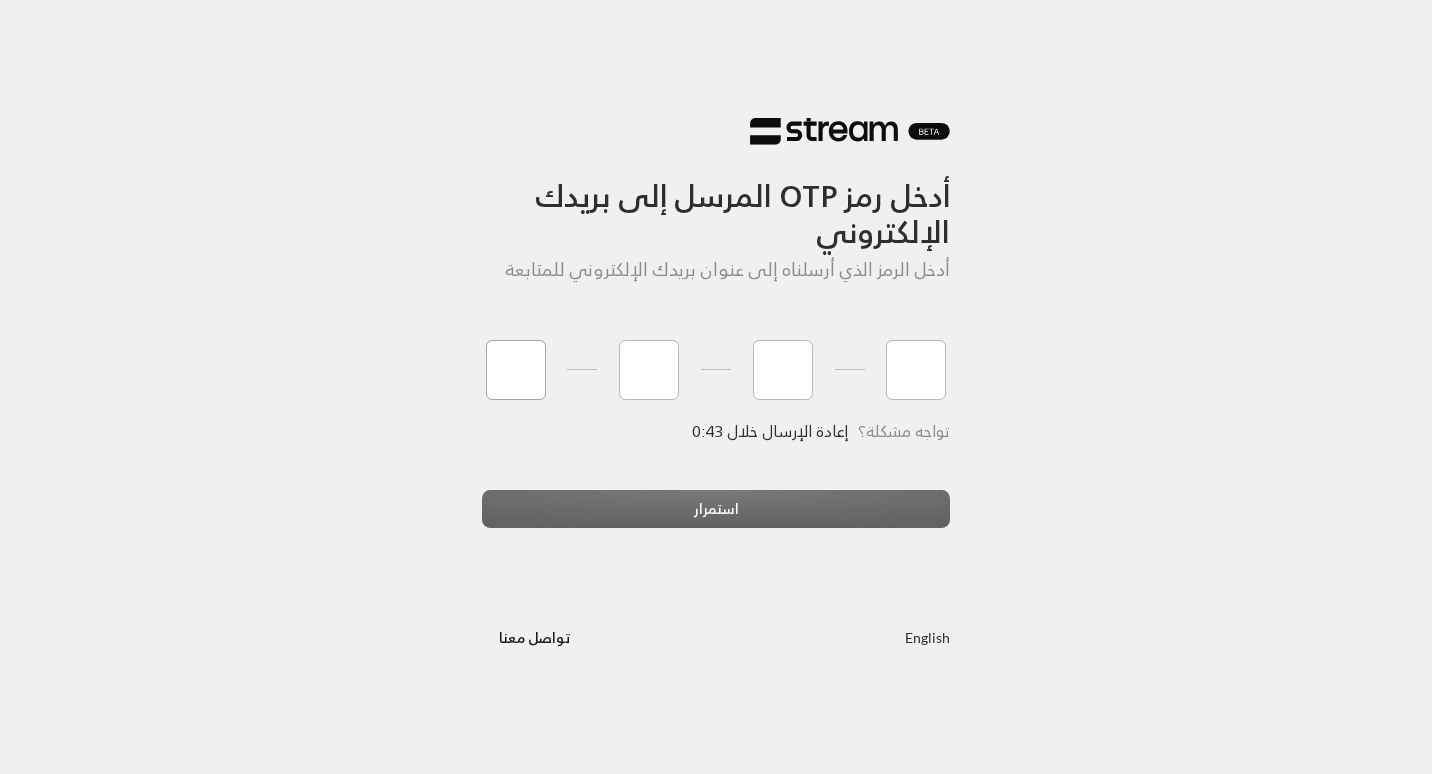 type on "7" 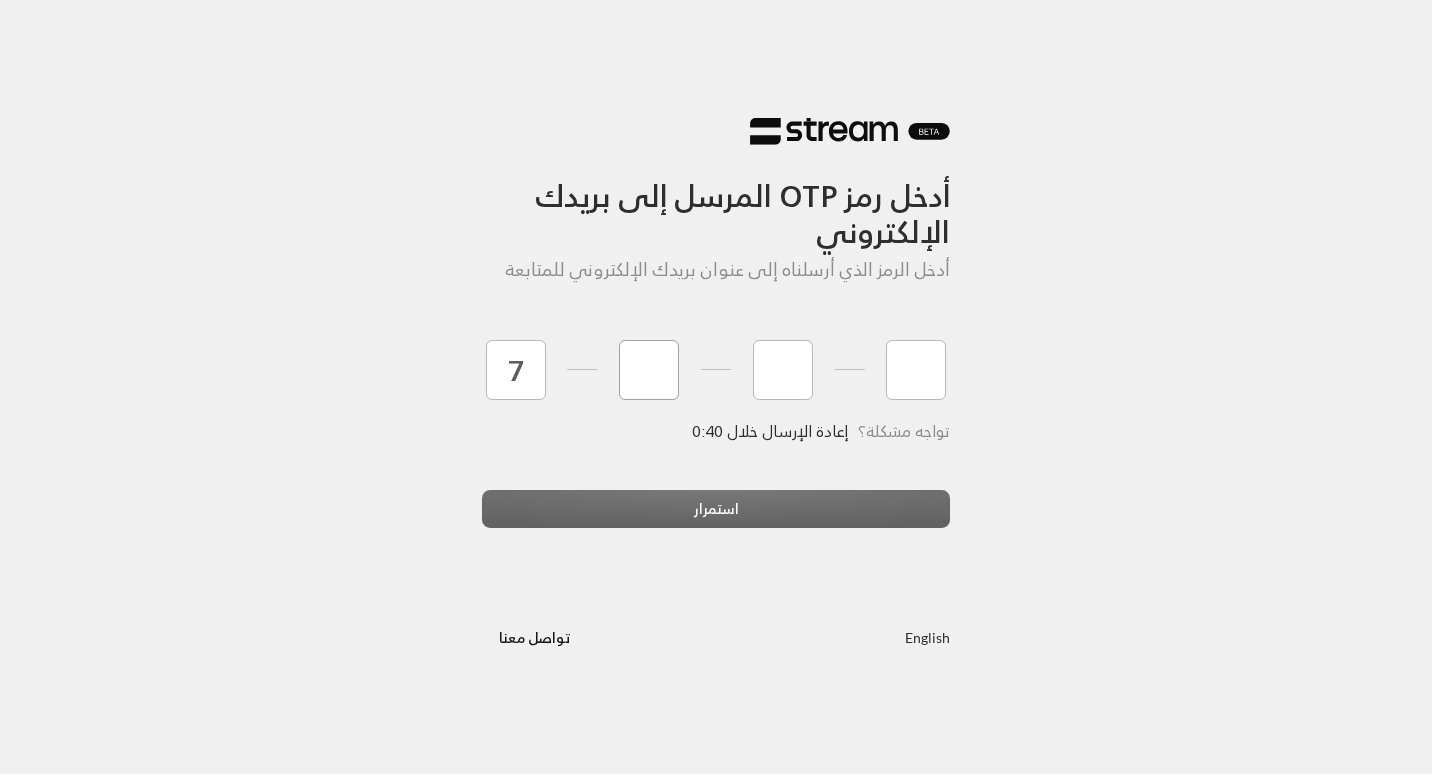 type on "0" 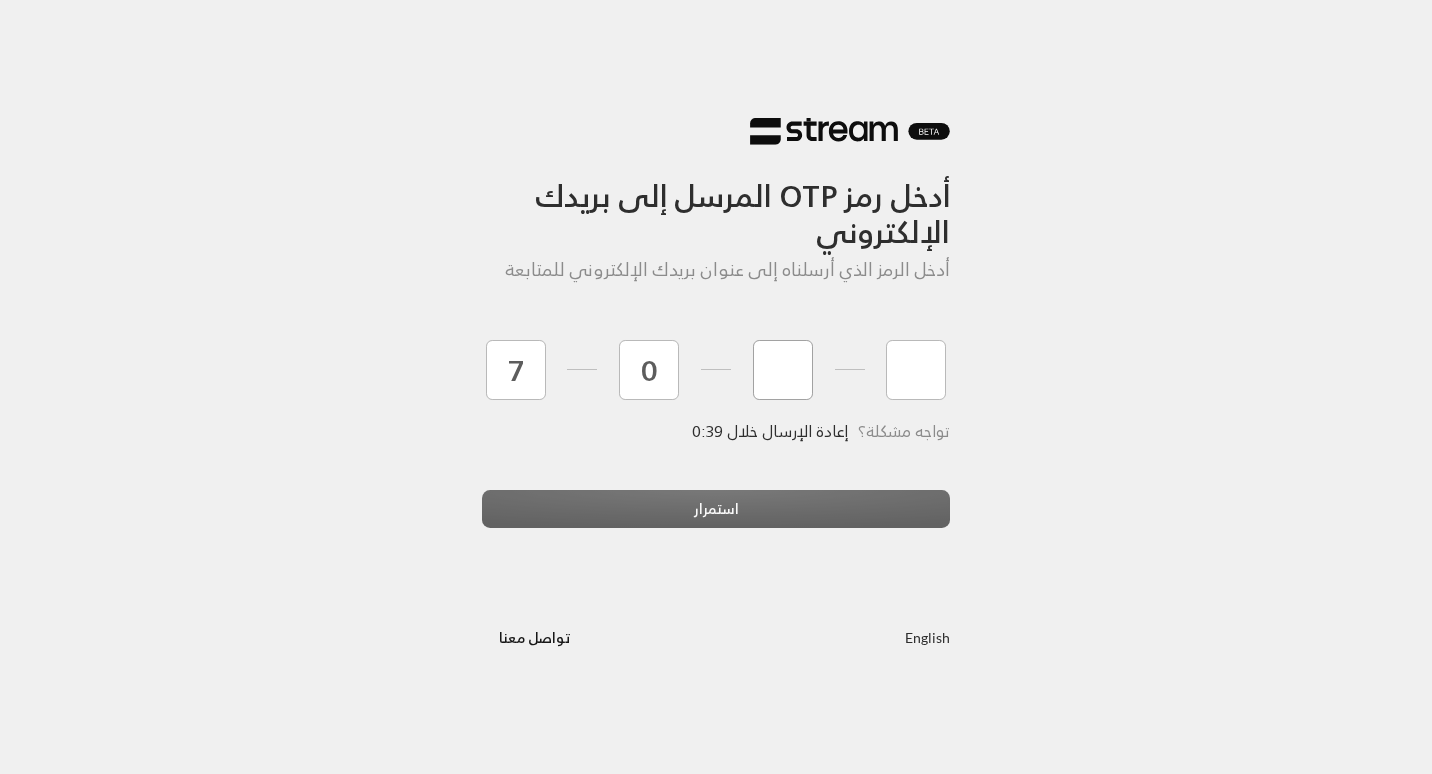 type on "7" 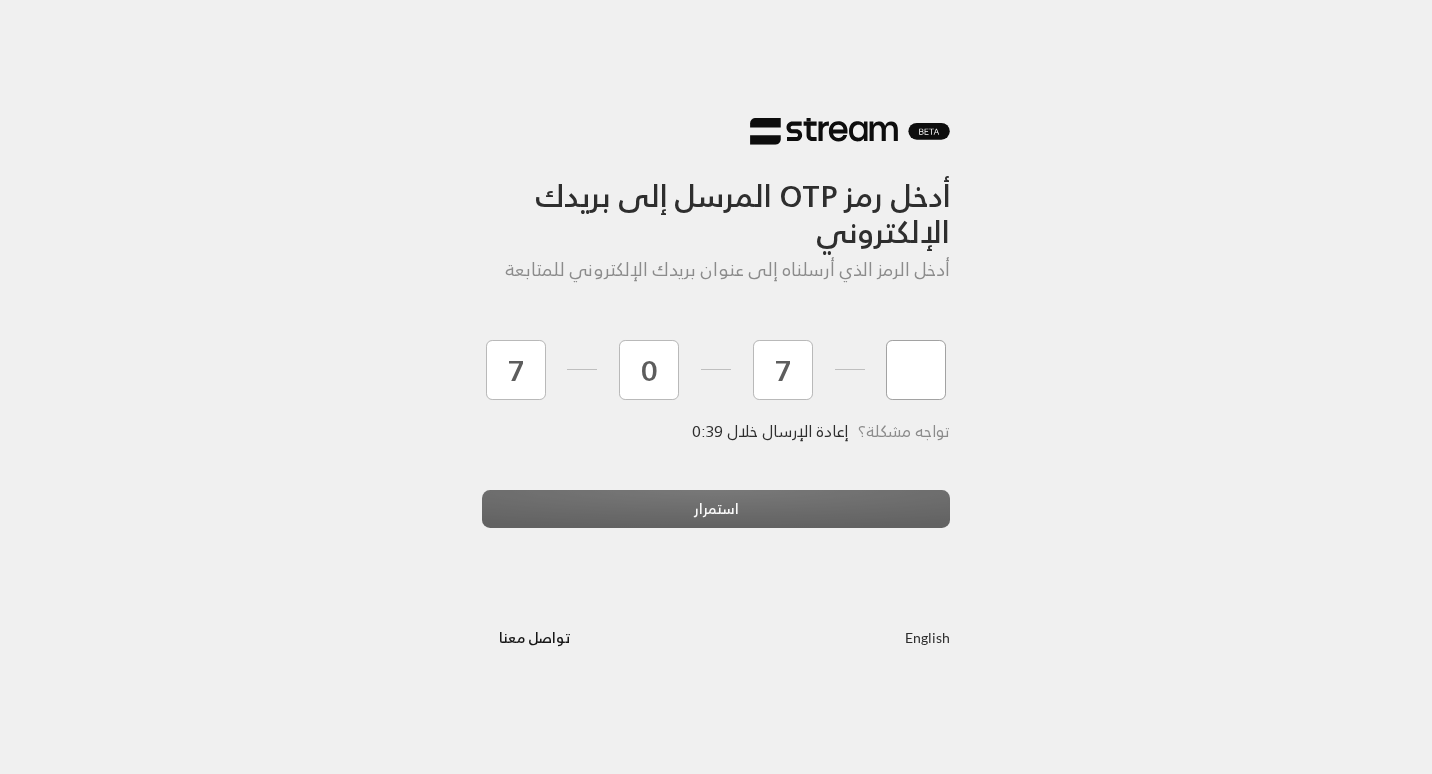 type on "4" 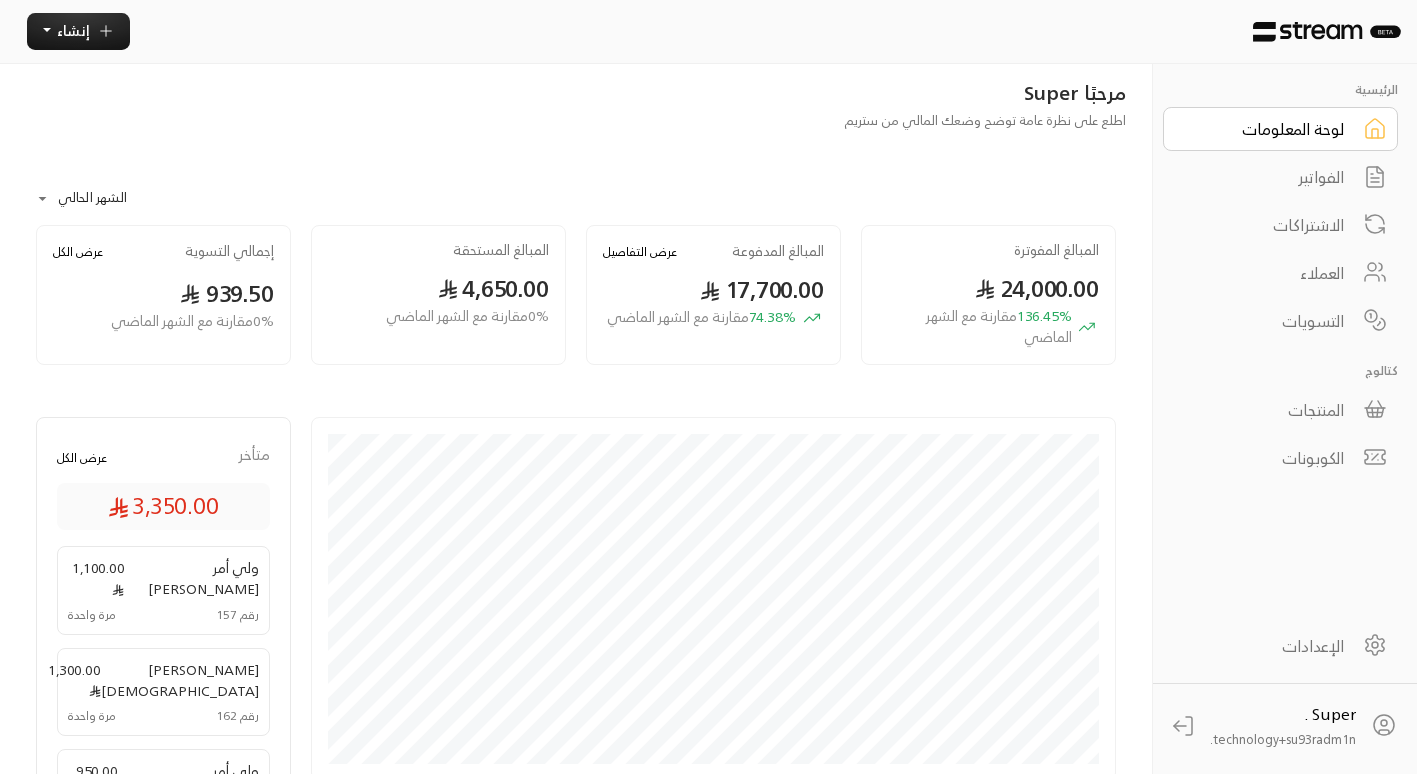 click on "الإعدادات" at bounding box center [1267, 646] 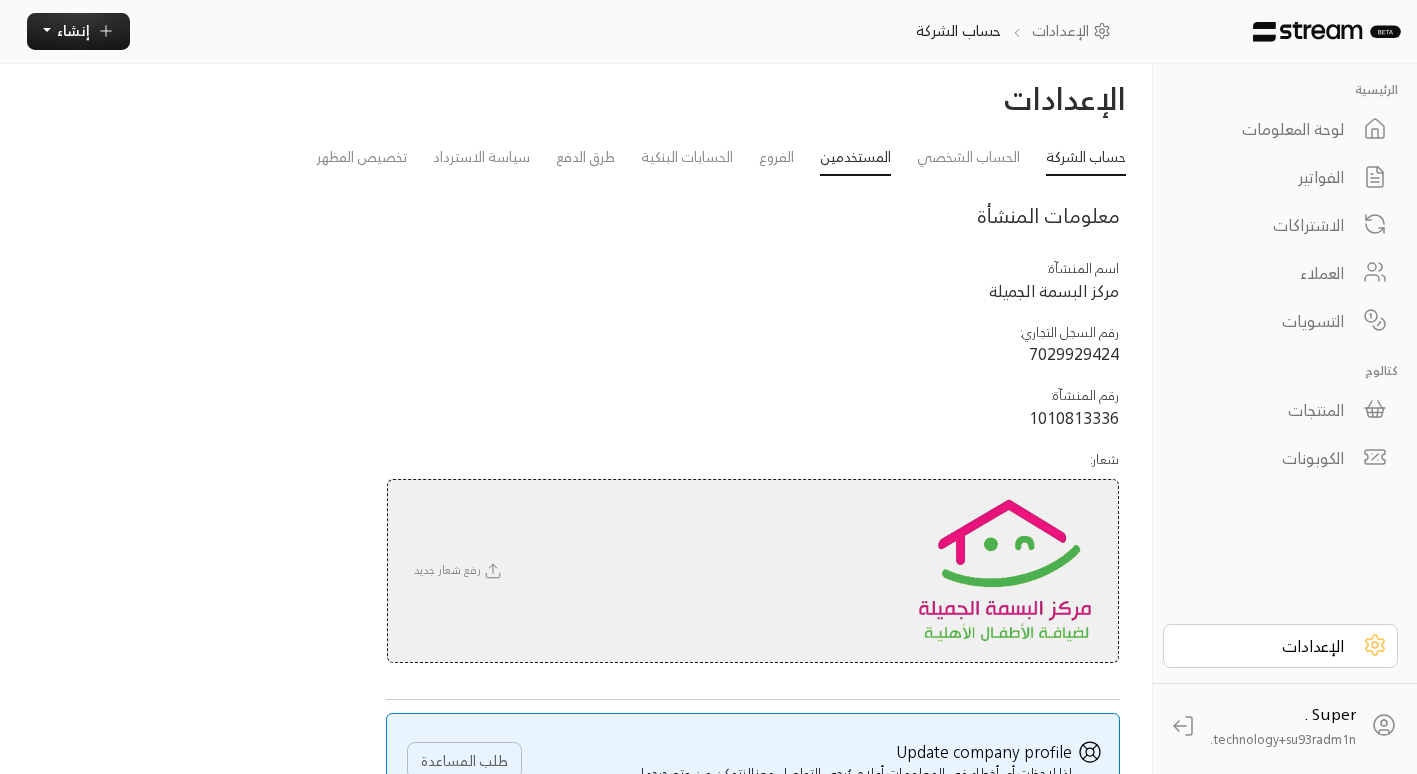 click on "المستخدمين" at bounding box center (855, 158) 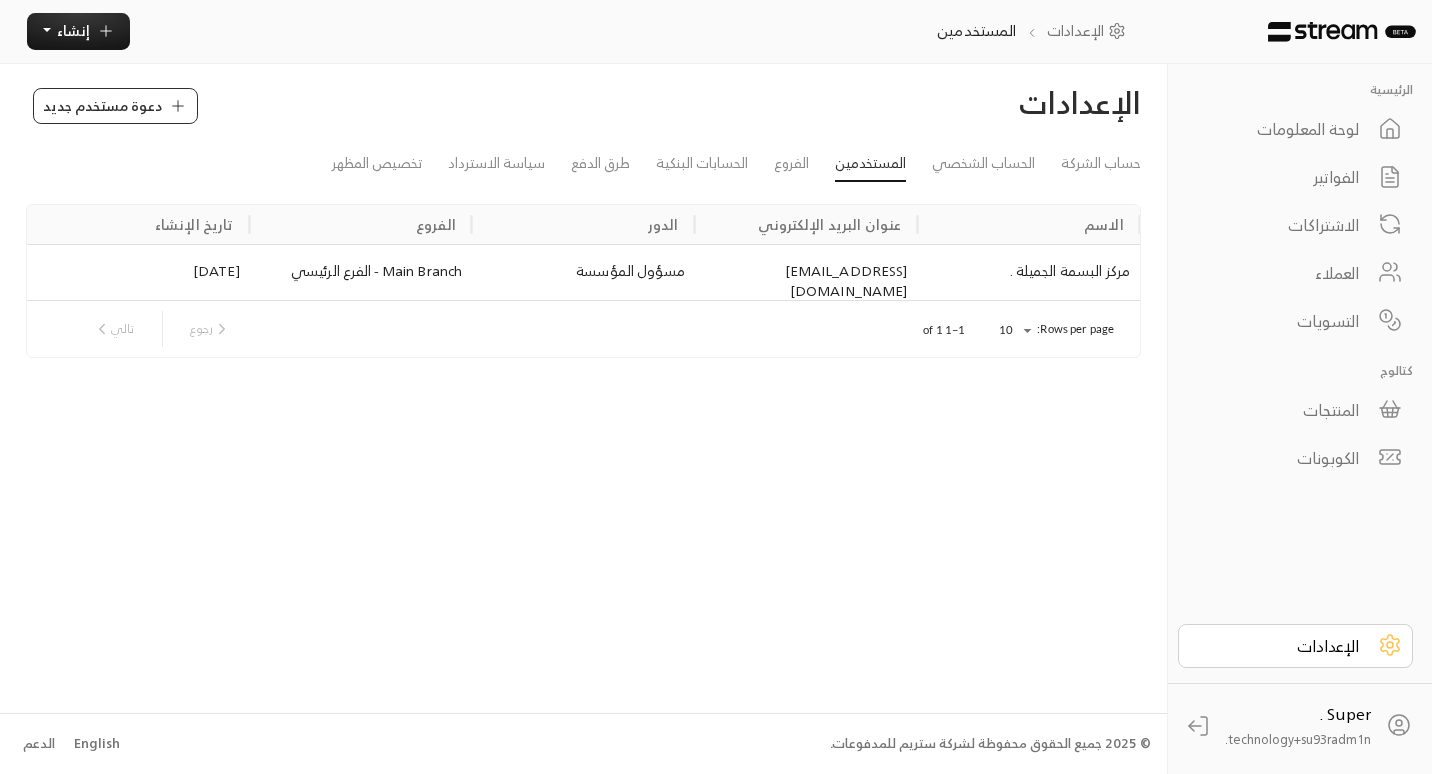 click on "دعوة مستخدم جديد" at bounding box center [102, 105] 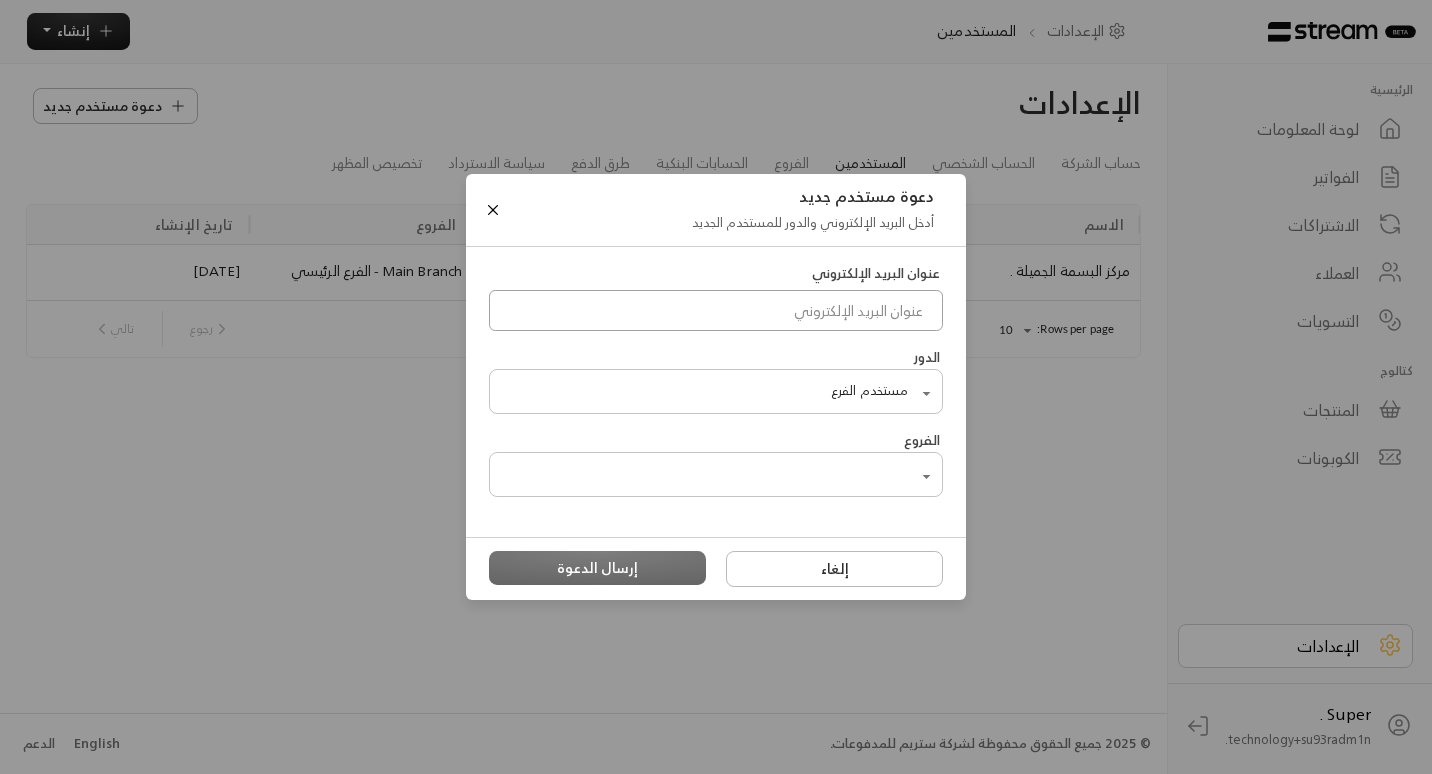 click at bounding box center [716, 310] 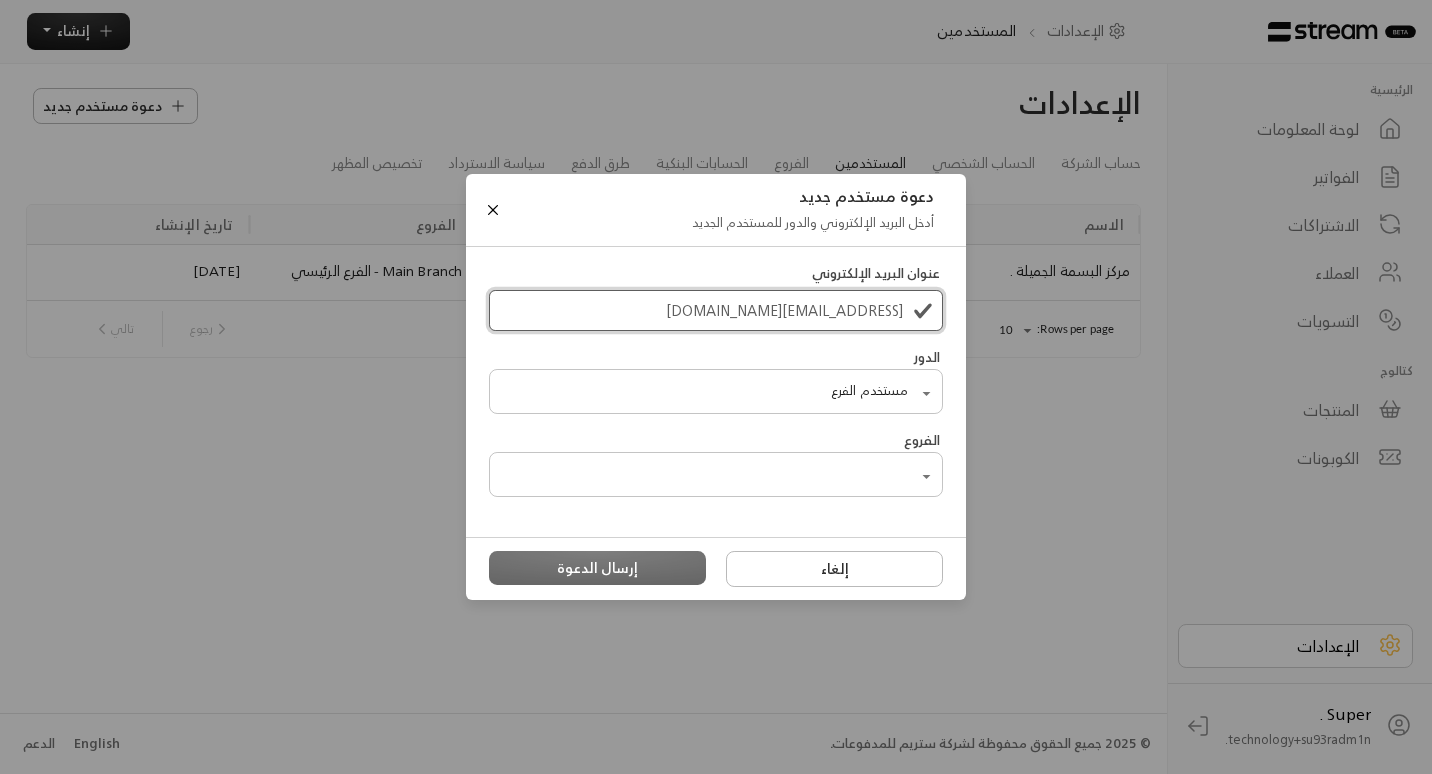 type on "[EMAIL_ADDRESS][DOMAIN_NAME]" 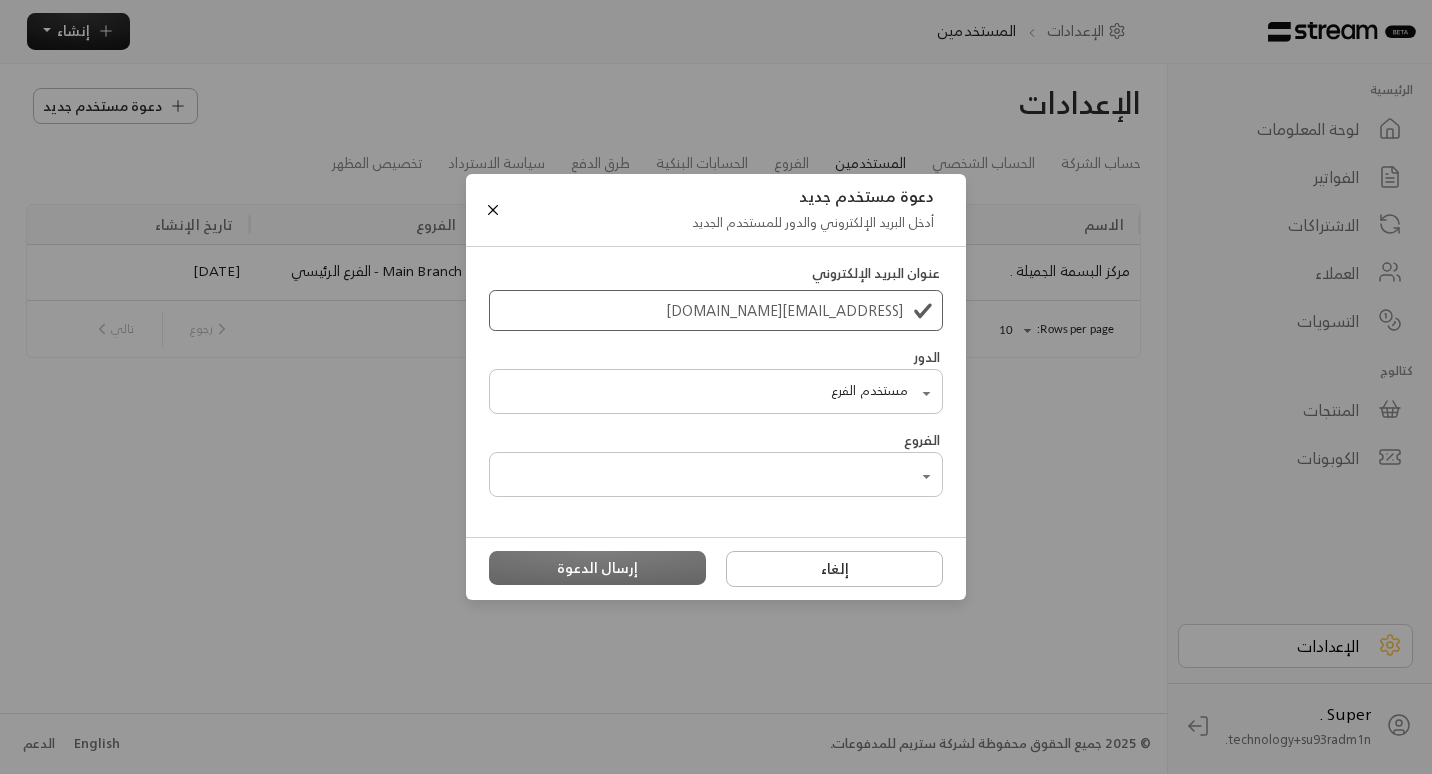 click on "الرئيسية لوحة المعلومات الفواتير الاشتراكات العملاء التسويات كتالوج المنتجات الكوبونات الإعدادات   Super .     technology+su93radm1n...   الرئيسية لوحة المعلومات الفواتير الاشتراكات العملاء التسويات كتالوج المنتجات الكوبونات الإعدادات   Super .     technology+su93radm1n...   الإعدادات المستخدمين إنشاء   الإعدادات دعوة مستخدم جديد حساب الشركة الحساب الشخصي المستخدمين الفروع الحسابات البنكية طرق الدفع سياسة الاسترداد تخصيص المظهر الاسم عنوان البريد الإلكتروني الدور الفروع تاريخ الإنشاء مركز البسمة الجميلة  . [EMAIL_ADDRESS][DOMAIN_NAME] مسؤول المؤسسة Main Branch - الفرع الرئيسي   [DATE] 10" at bounding box center (716, 387) 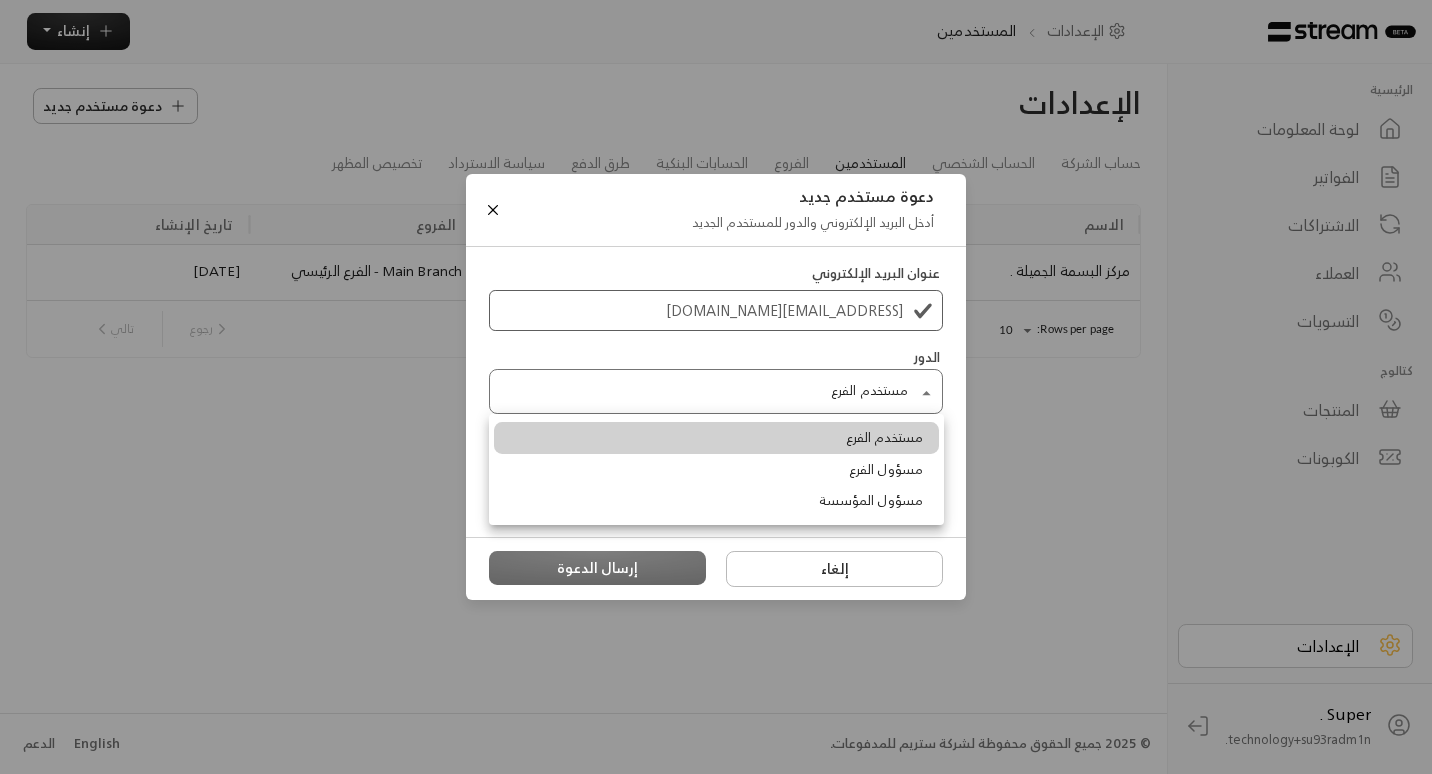 click on "مستخدم الفرع" at bounding box center [884, 438] 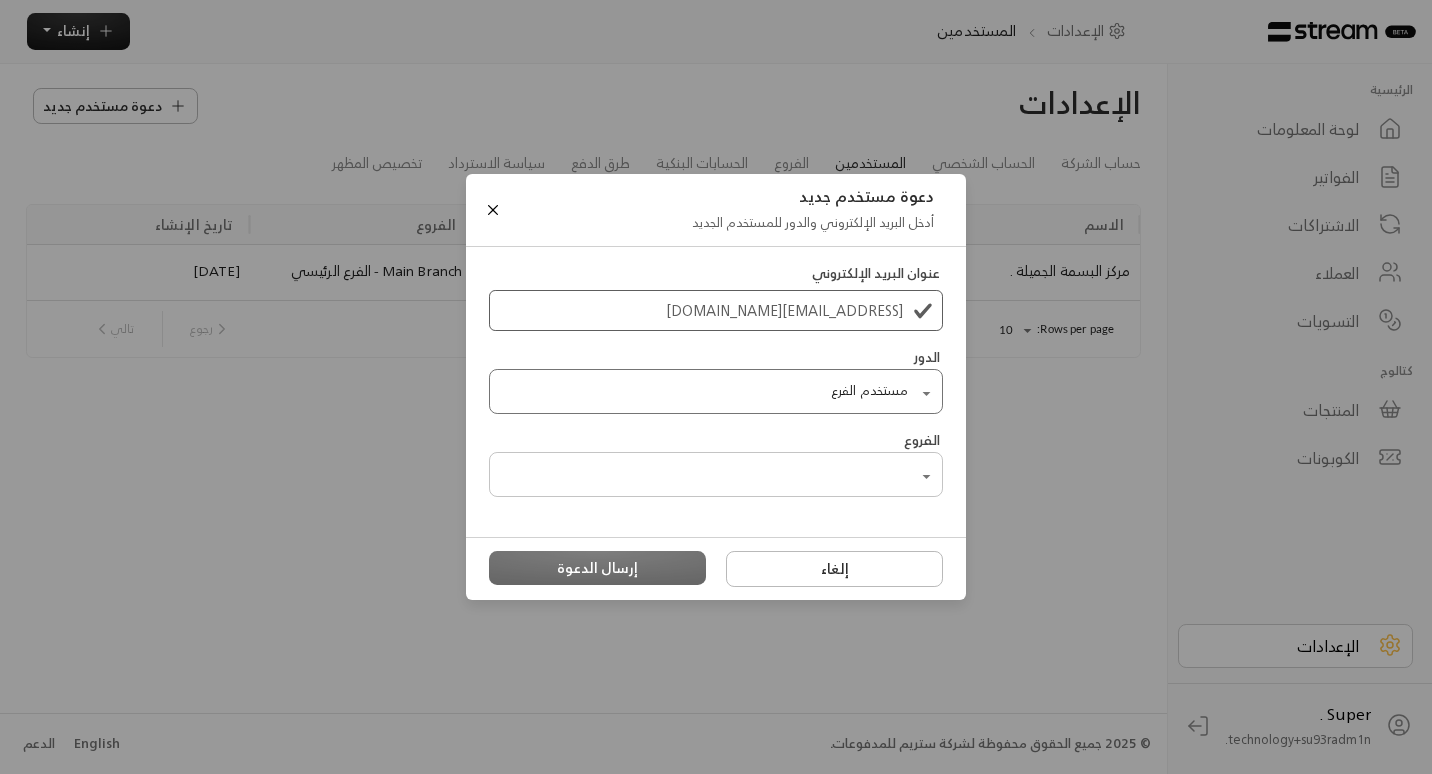 click on "الرئيسية لوحة المعلومات الفواتير الاشتراكات العملاء التسويات كتالوج المنتجات الكوبونات الإعدادات   Super .     technology+su93radm1n...   الرئيسية لوحة المعلومات الفواتير الاشتراكات العملاء التسويات كتالوج المنتجات الكوبونات الإعدادات   Super .     technology+su93radm1n...   الإعدادات المستخدمين إنشاء   الإعدادات دعوة مستخدم جديد حساب الشركة الحساب الشخصي المستخدمين الفروع الحسابات البنكية طرق الدفع سياسة الاسترداد تخصيص المظهر الاسم عنوان البريد الإلكتروني الدور الفروع تاريخ الإنشاء مركز البسمة الجميلة  . [EMAIL_ADDRESS][DOMAIN_NAME] مسؤول المؤسسة Main Branch - الفرع الرئيسي   [DATE] 10" at bounding box center [716, 387] 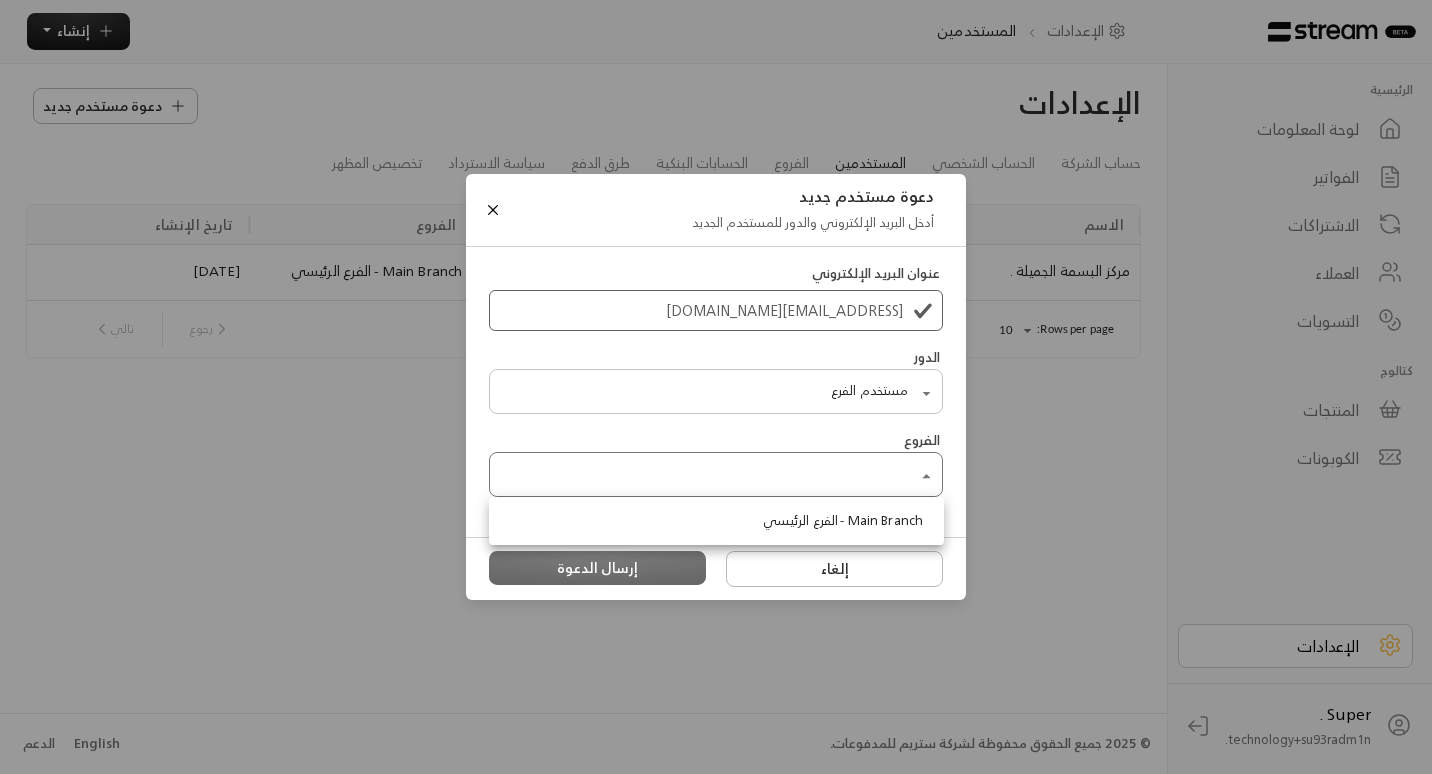 click on "Main Branch - الفرع الرئيسي" at bounding box center (843, 521) 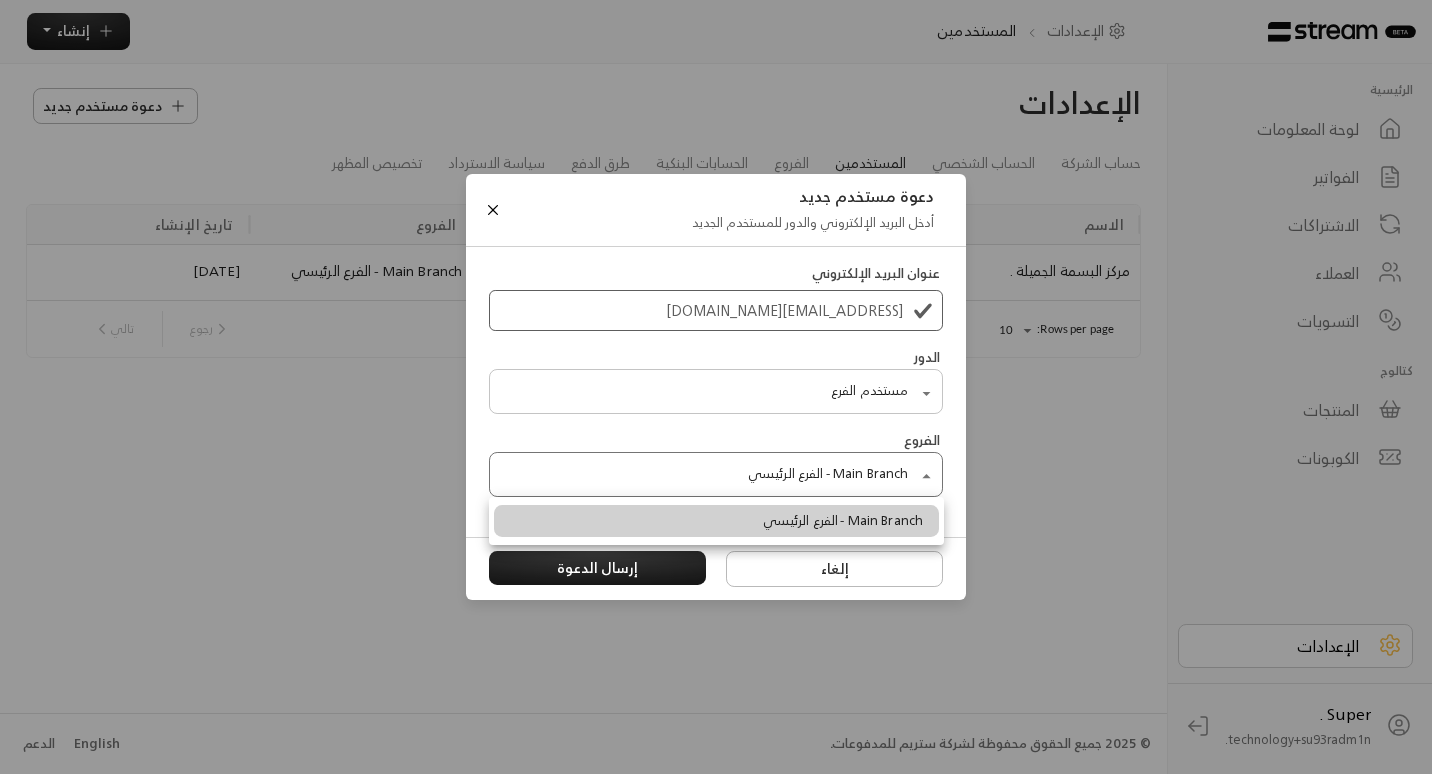 click at bounding box center (716, 387) 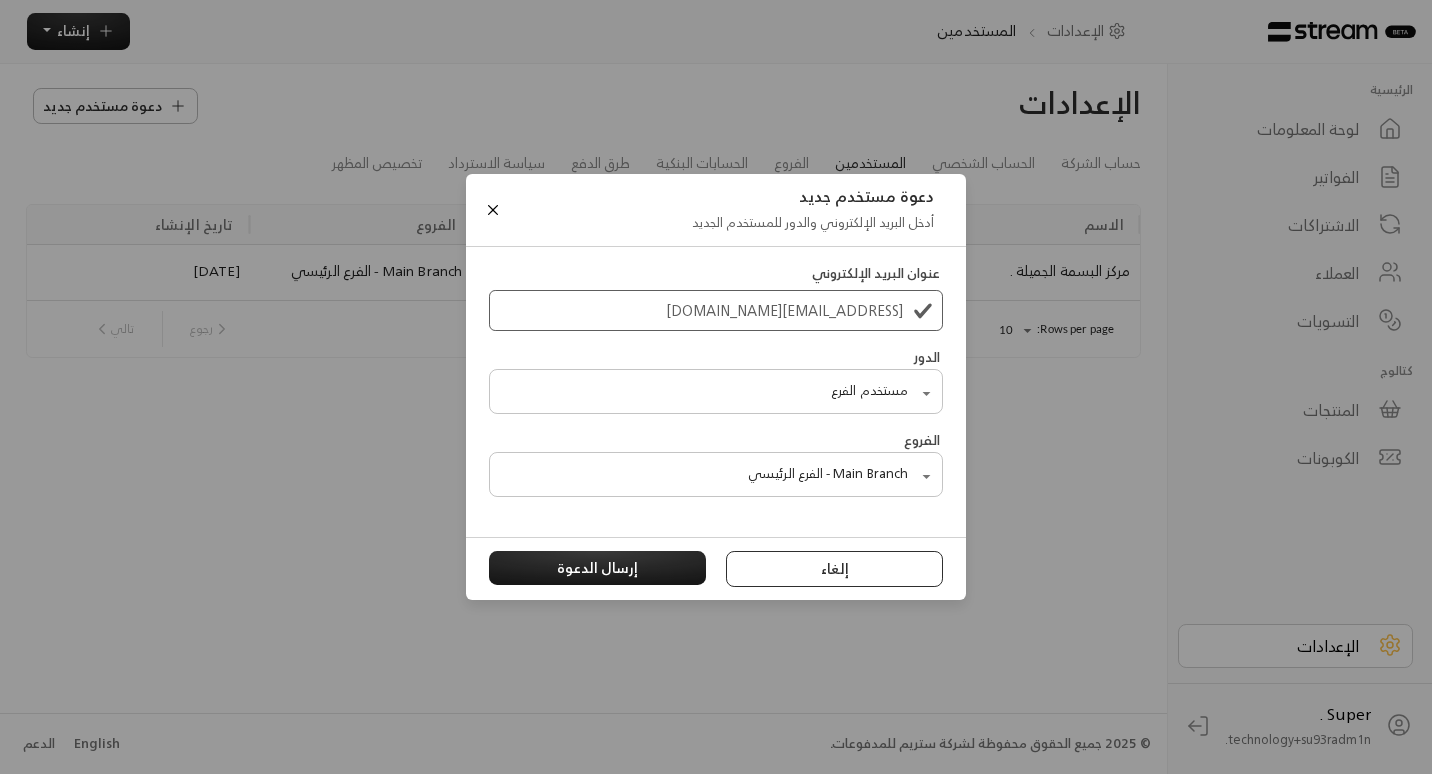 click on "إلغاء" at bounding box center (835, 569) 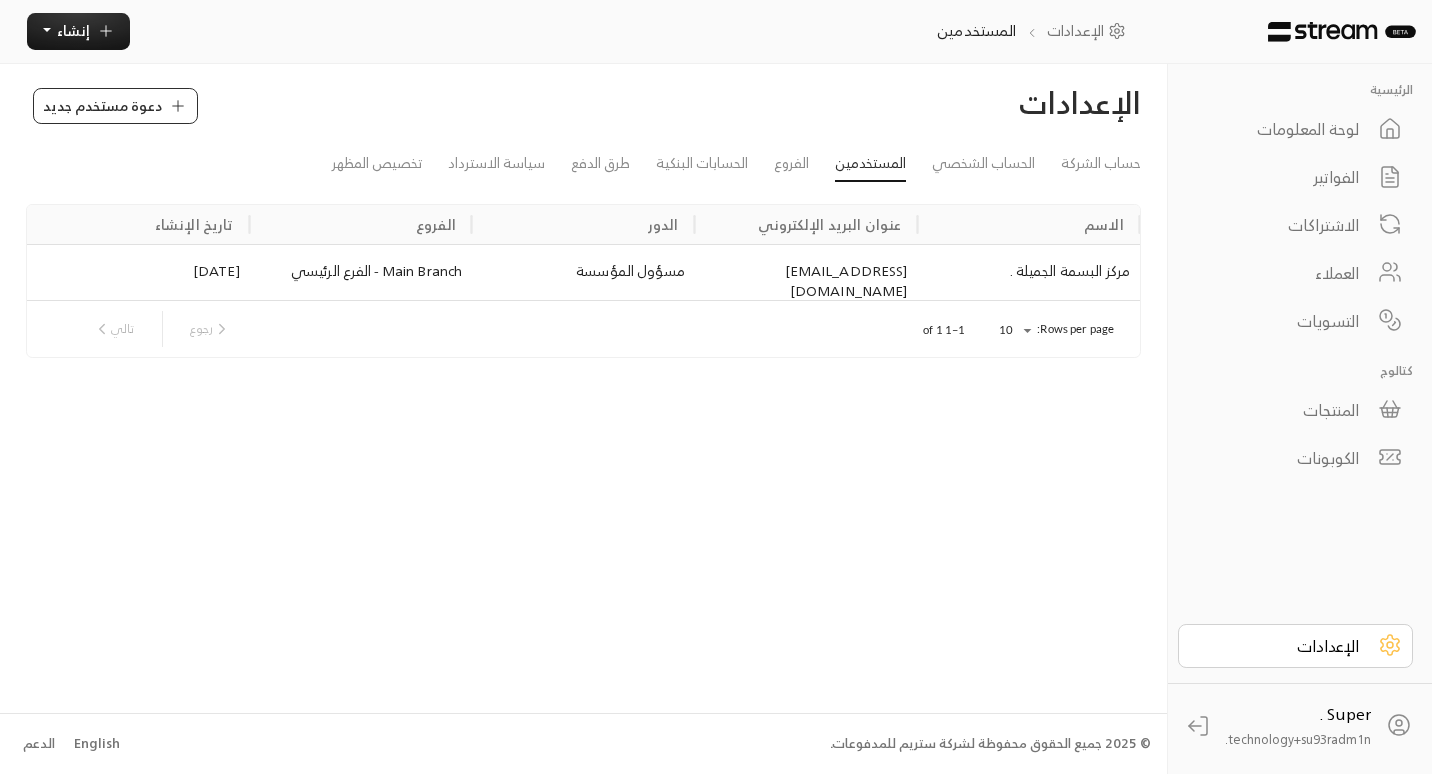 click on "دعوة مستخدم جديد" at bounding box center [102, 105] 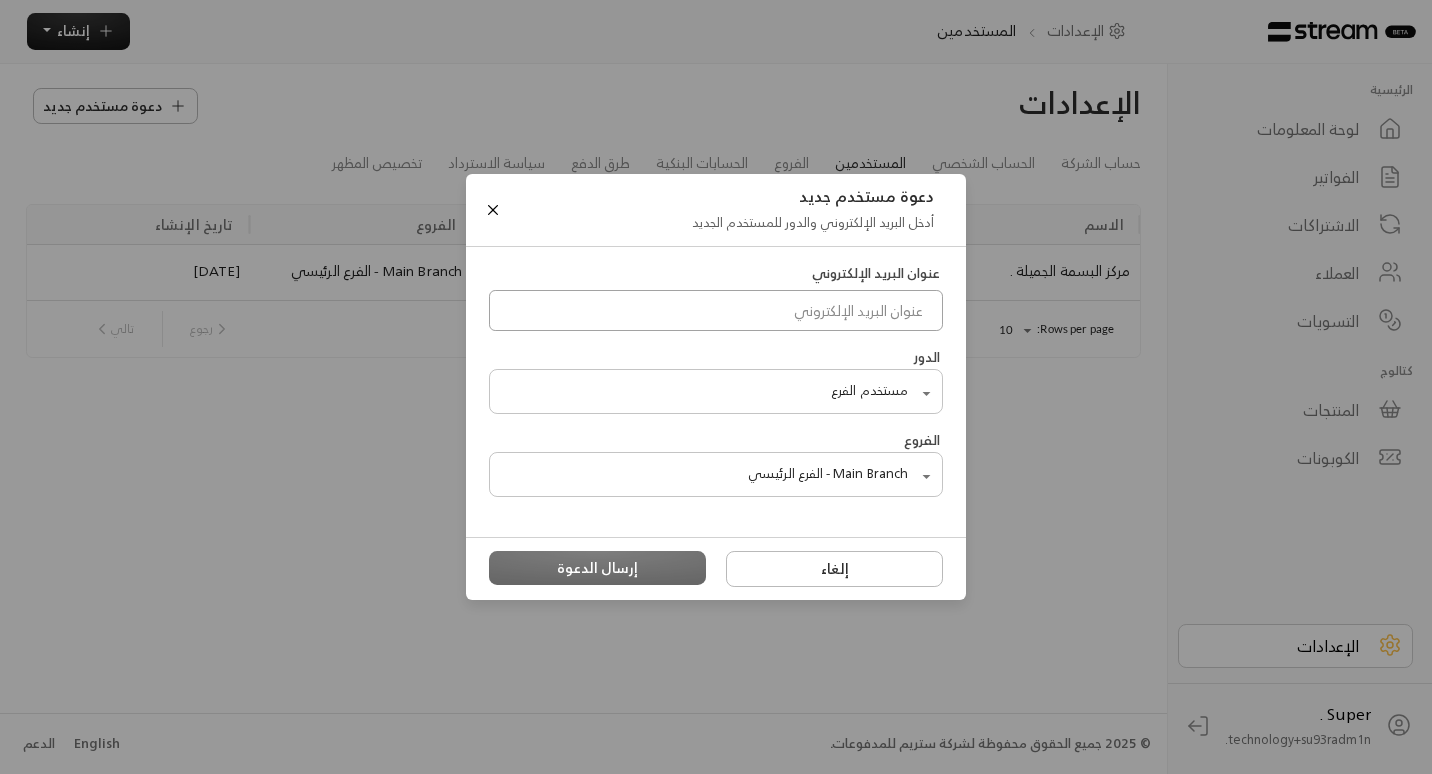 click at bounding box center (716, 310) 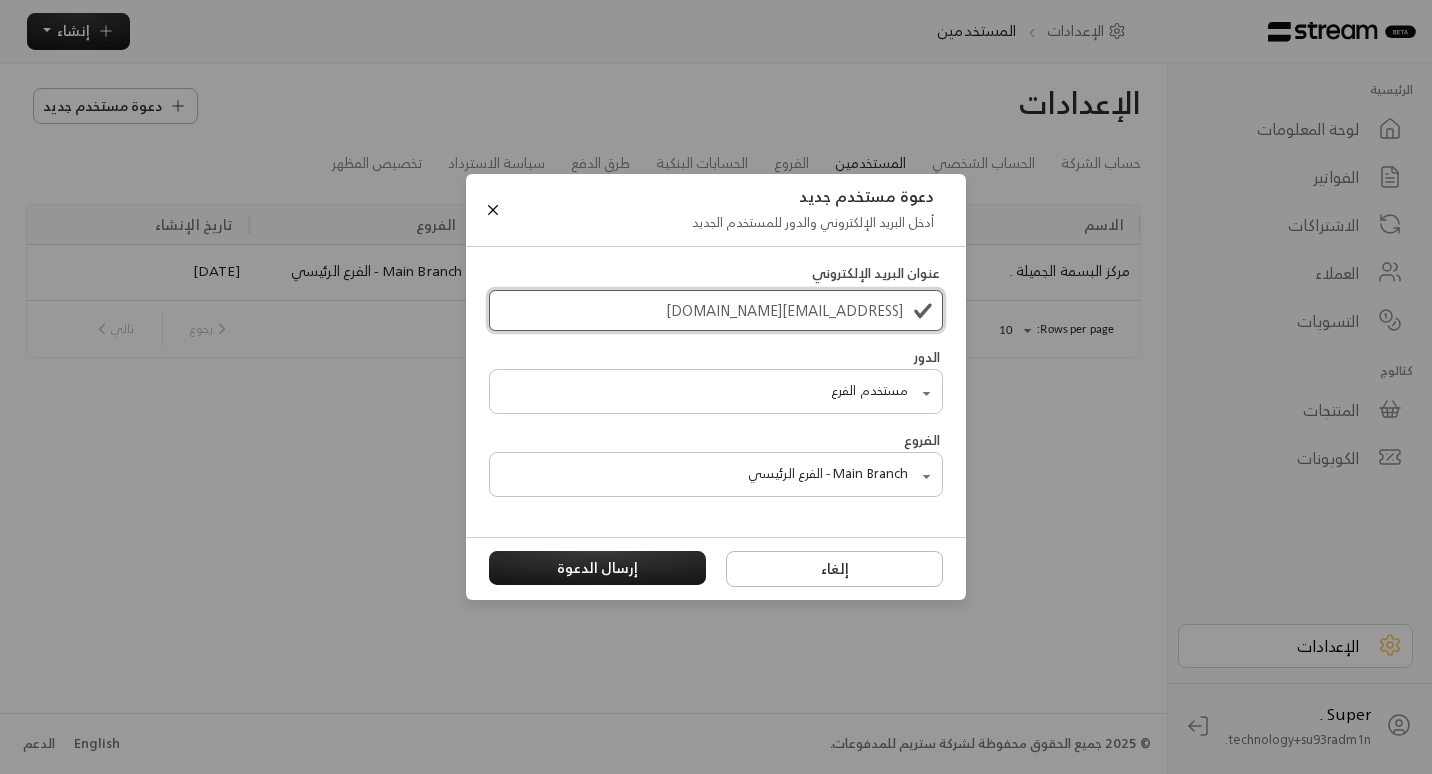 type on "[EMAIL_ADDRESS][DOMAIN_NAME]" 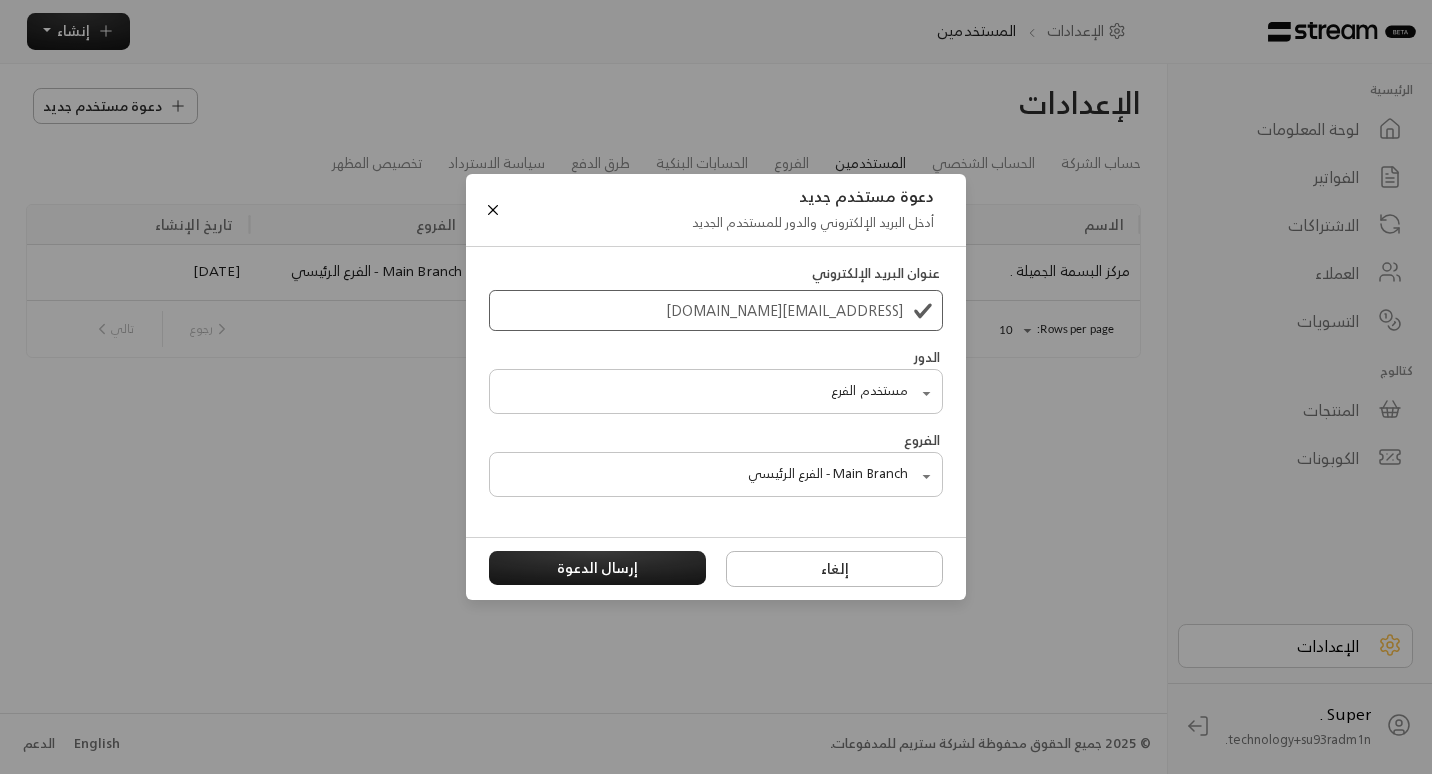 click on "الرئيسية لوحة المعلومات الفواتير الاشتراكات العملاء التسويات كتالوج المنتجات الكوبونات الإعدادات   Super .     technology+su93radm1n...   الرئيسية لوحة المعلومات الفواتير الاشتراكات العملاء التسويات كتالوج المنتجات الكوبونات الإعدادات   Super .     technology+su93radm1n...   الإعدادات المستخدمين إنشاء   الإعدادات دعوة مستخدم جديد حساب الشركة الحساب الشخصي المستخدمين الفروع الحسابات البنكية طرق الدفع سياسة الاسترداد تخصيص المظهر الاسم عنوان البريد الإلكتروني الدور الفروع تاريخ الإنشاء مركز البسمة الجميلة  . [EMAIL_ADDRESS][DOMAIN_NAME] مسؤول المؤسسة Main Branch - الفرع الرئيسي   [DATE] 10" at bounding box center (716, 387) 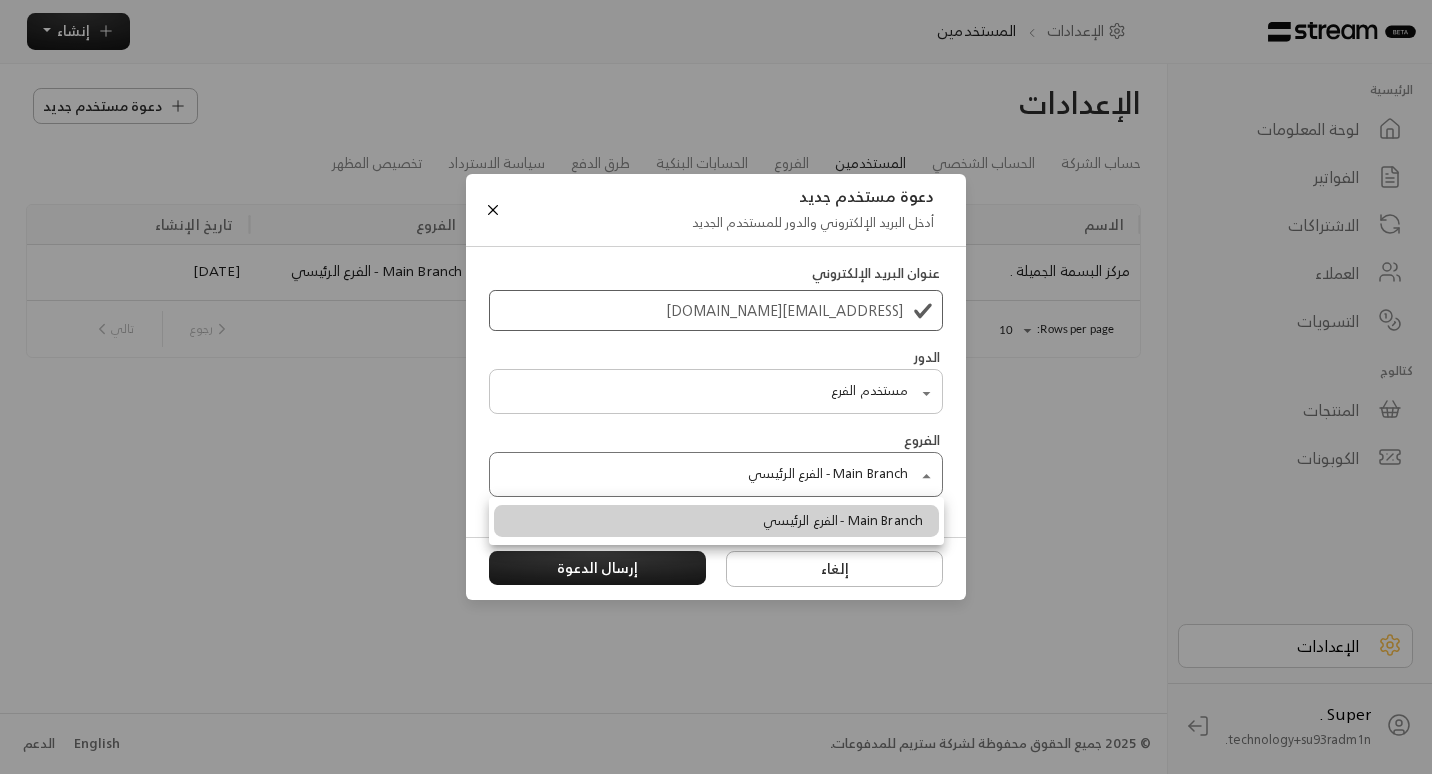 click at bounding box center (716, 387) 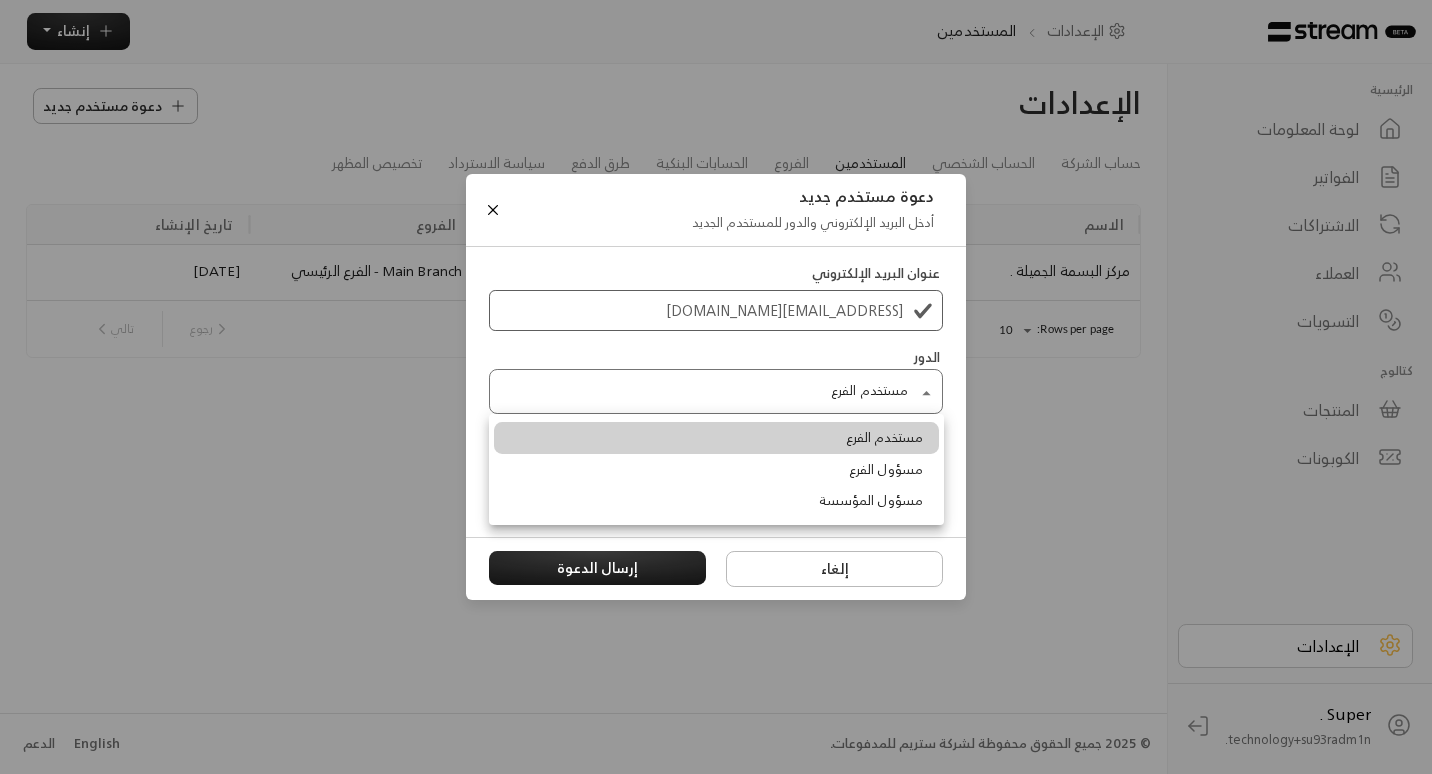 click on "الرئيسية لوحة المعلومات الفواتير الاشتراكات العملاء التسويات كتالوج المنتجات الكوبونات الإعدادات   Super .     technology+su93radm1n...   الرئيسية لوحة المعلومات الفواتير الاشتراكات العملاء التسويات كتالوج المنتجات الكوبونات الإعدادات   Super .     technology+su93radm1n...   الإعدادات المستخدمين إنشاء   الإعدادات دعوة مستخدم جديد حساب الشركة الحساب الشخصي المستخدمين الفروع الحسابات البنكية طرق الدفع سياسة الاسترداد تخصيص المظهر الاسم عنوان البريد الإلكتروني الدور الفروع تاريخ الإنشاء مركز البسمة الجميلة  . [EMAIL_ADDRESS][DOMAIN_NAME] مسؤول المؤسسة Main Branch - الفرع الرئيسي   [DATE] 10" at bounding box center (716, 387) 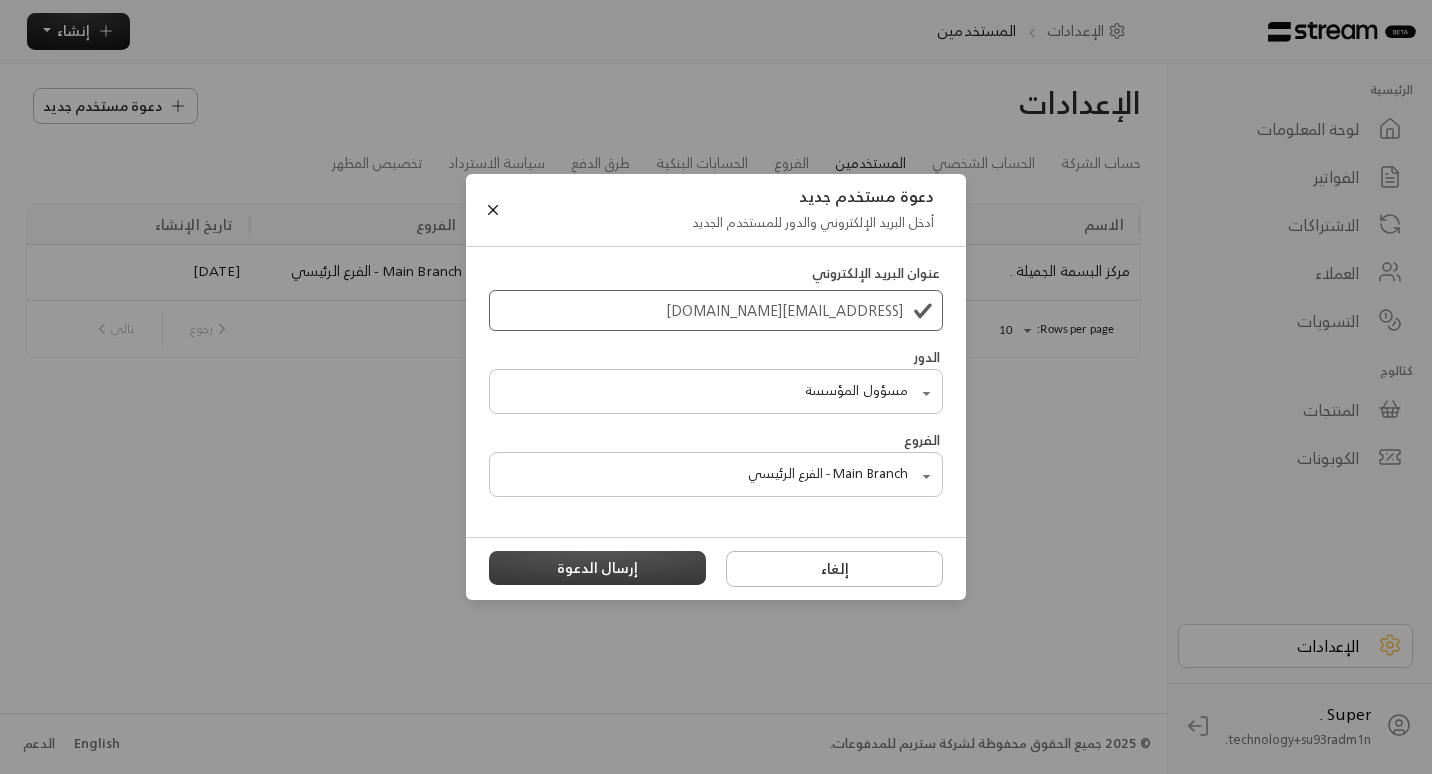 click on "إرسال الدعوة" at bounding box center (598, 568) 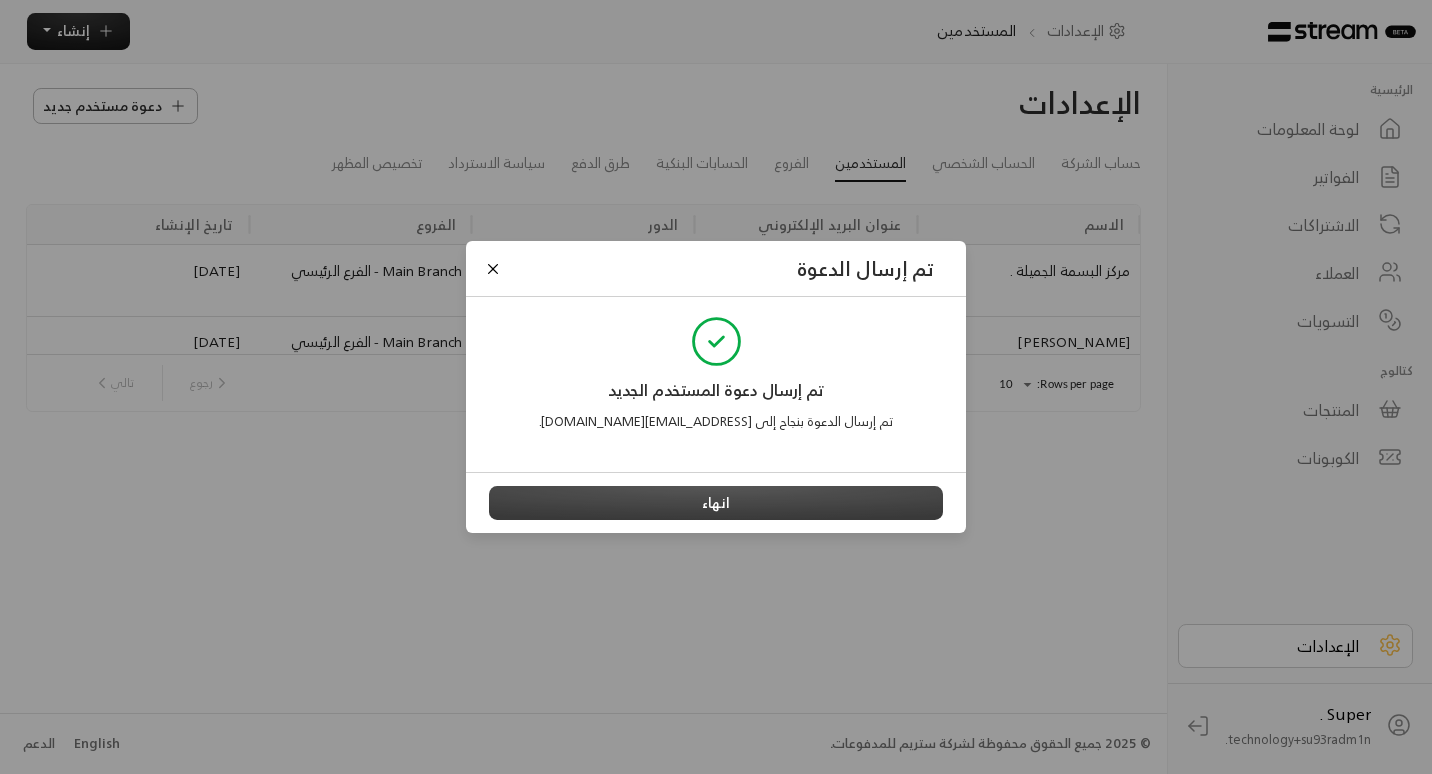 click on "انهاء" at bounding box center [716, 503] 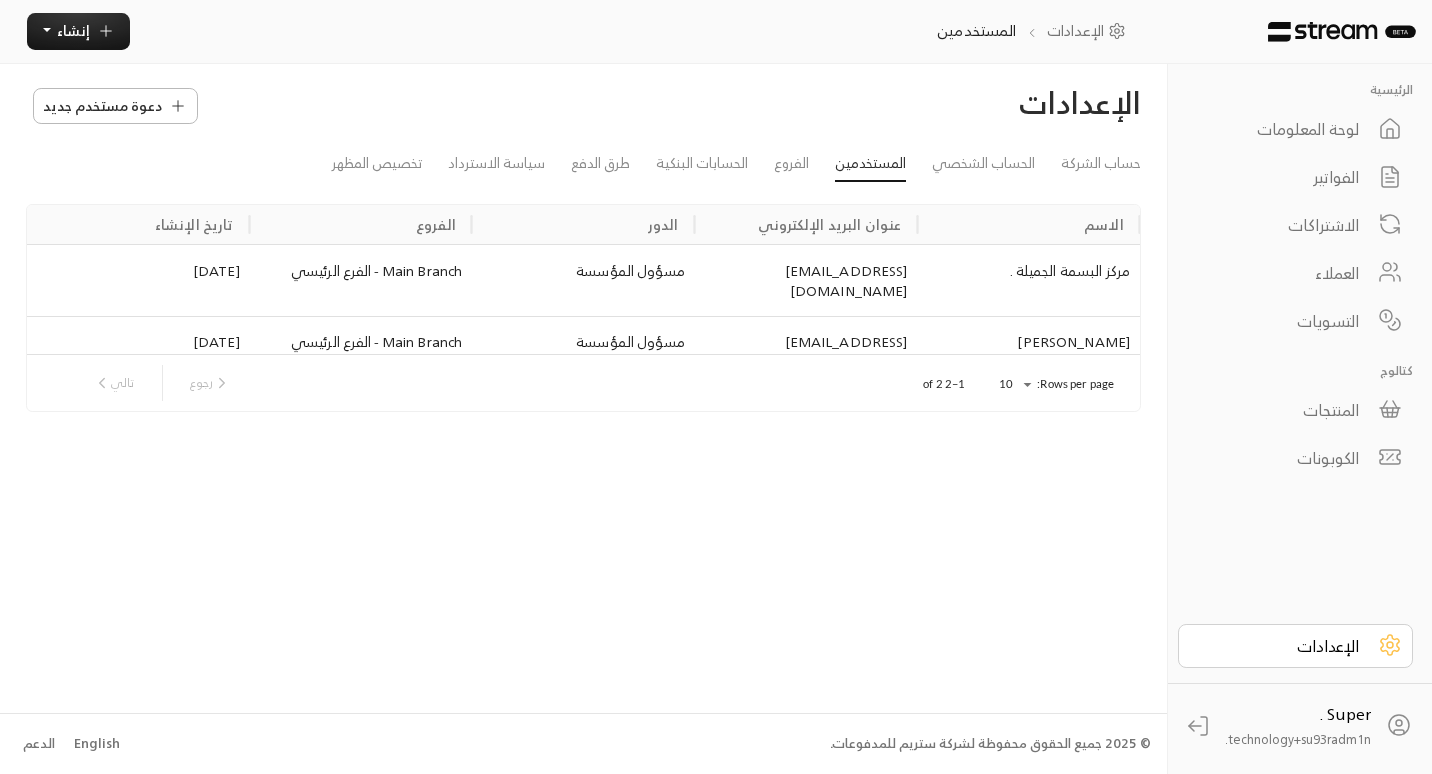 click on "[EMAIL_ADDRESS][DOMAIN_NAME]" at bounding box center [806, 351] 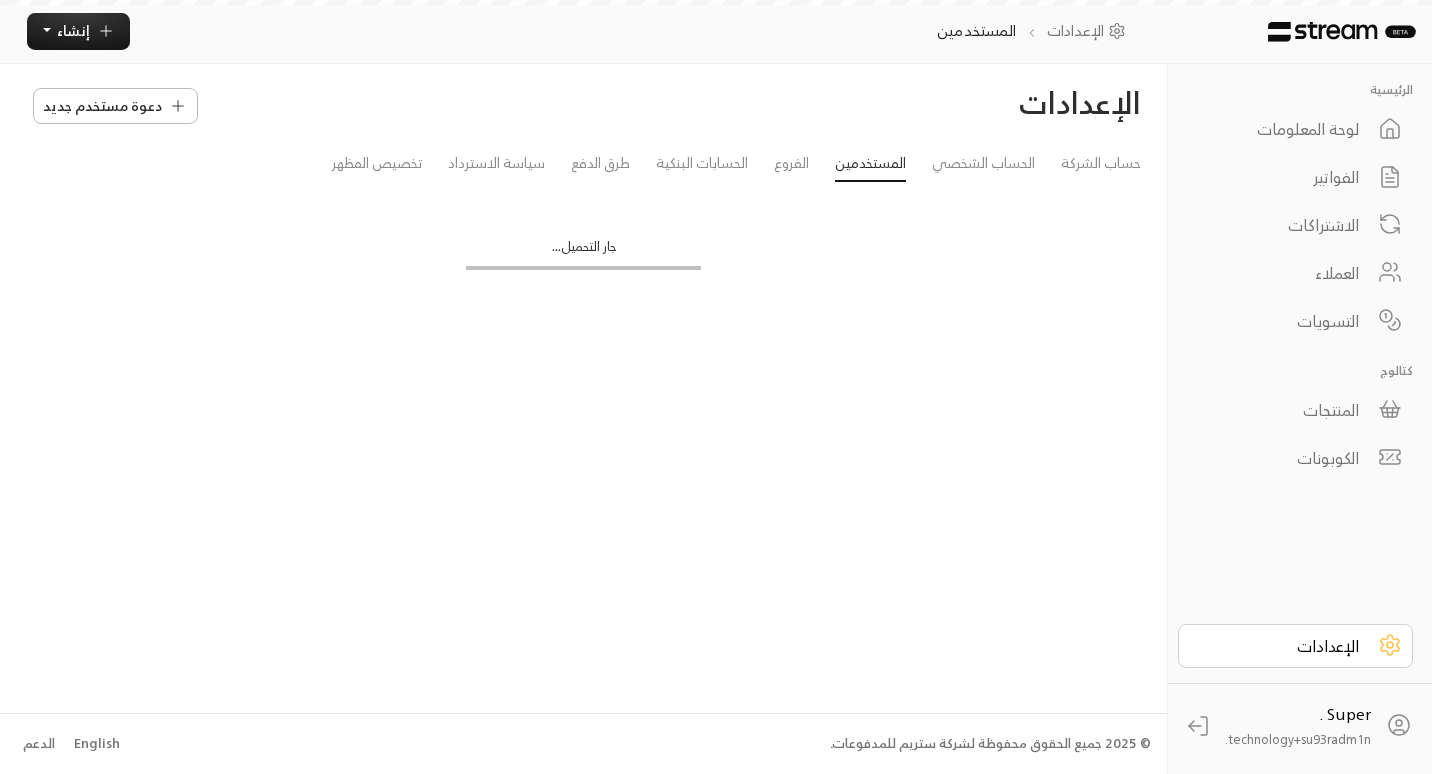 scroll, scrollTop: 0, scrollLeft: 0, axis: both 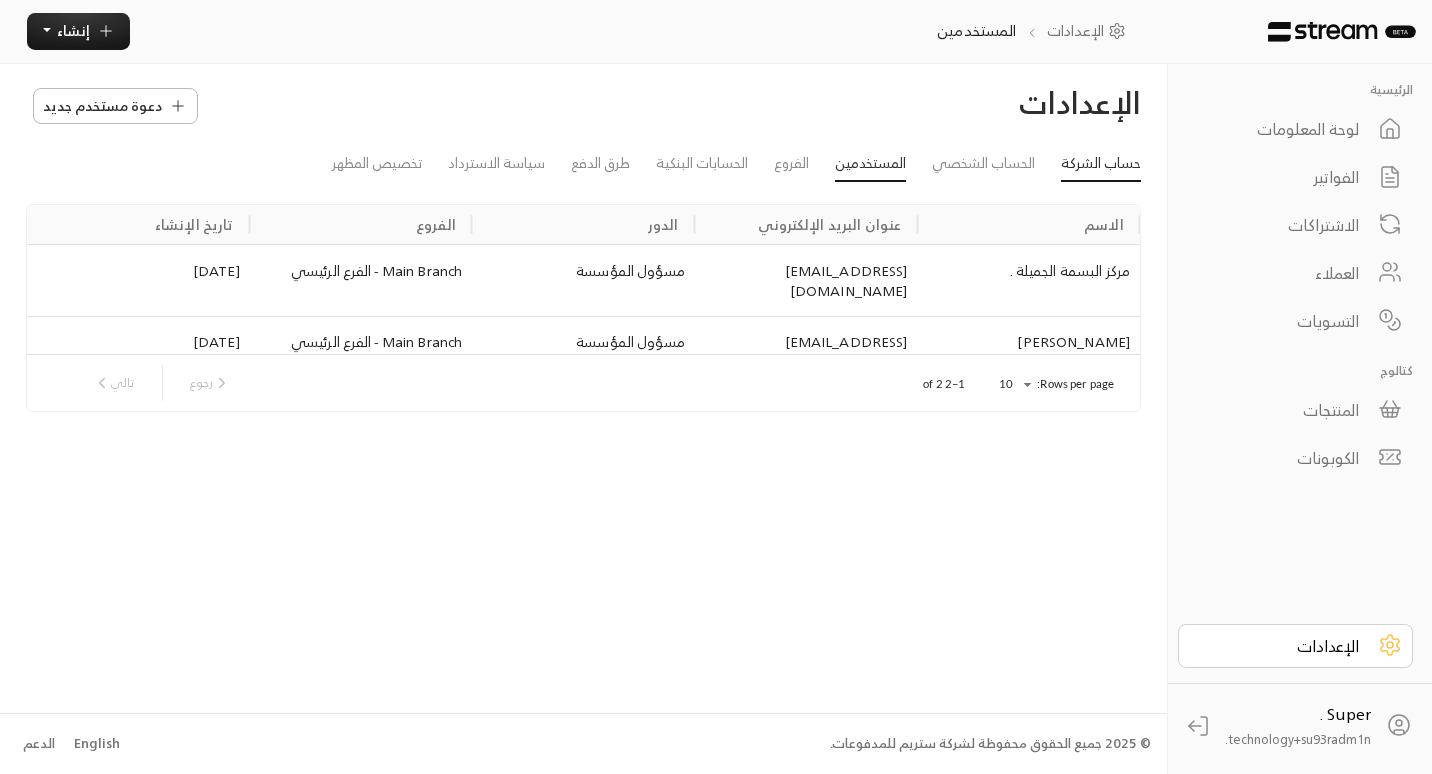 click on "حساب الشركة" at bounding box center (1101, 165) 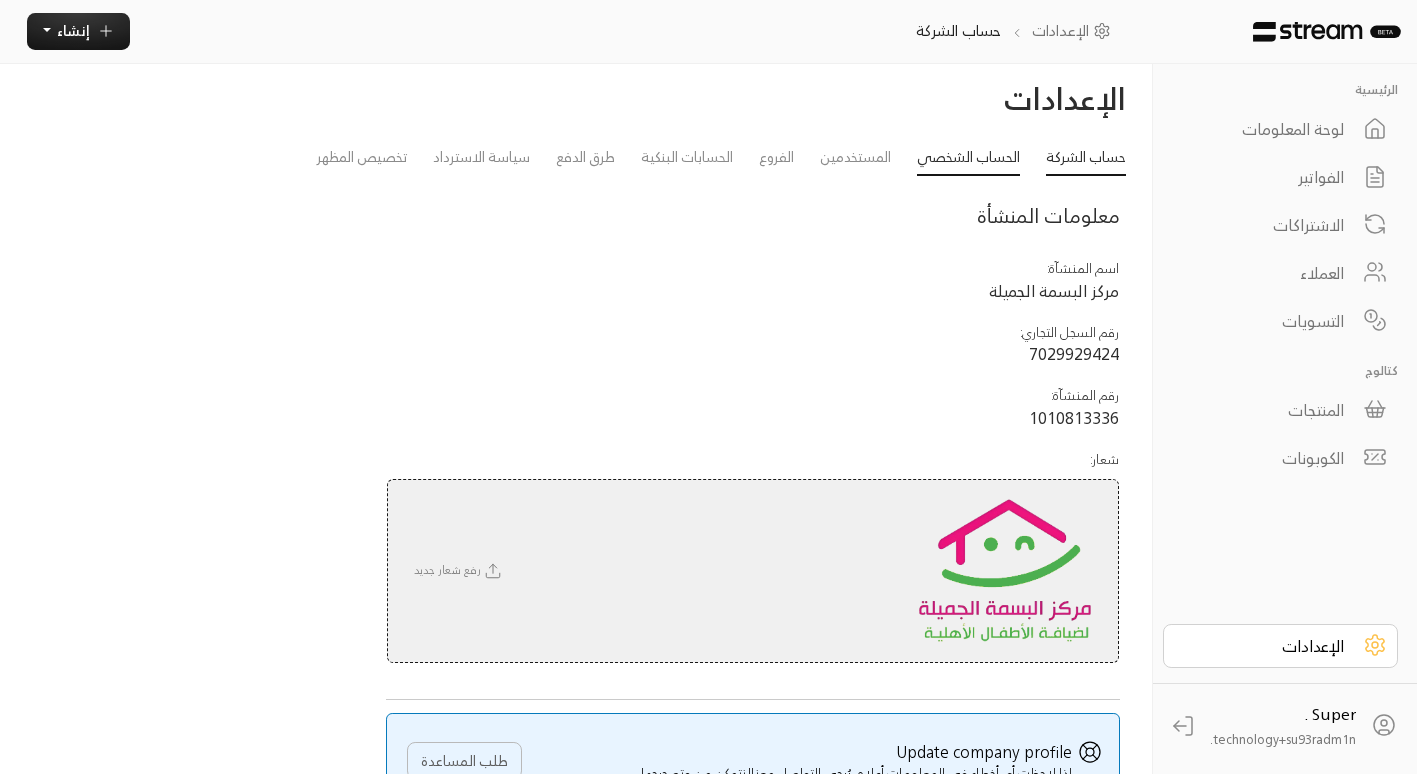 click on "الحساب الشخصي" at bounding box center (968, 158) 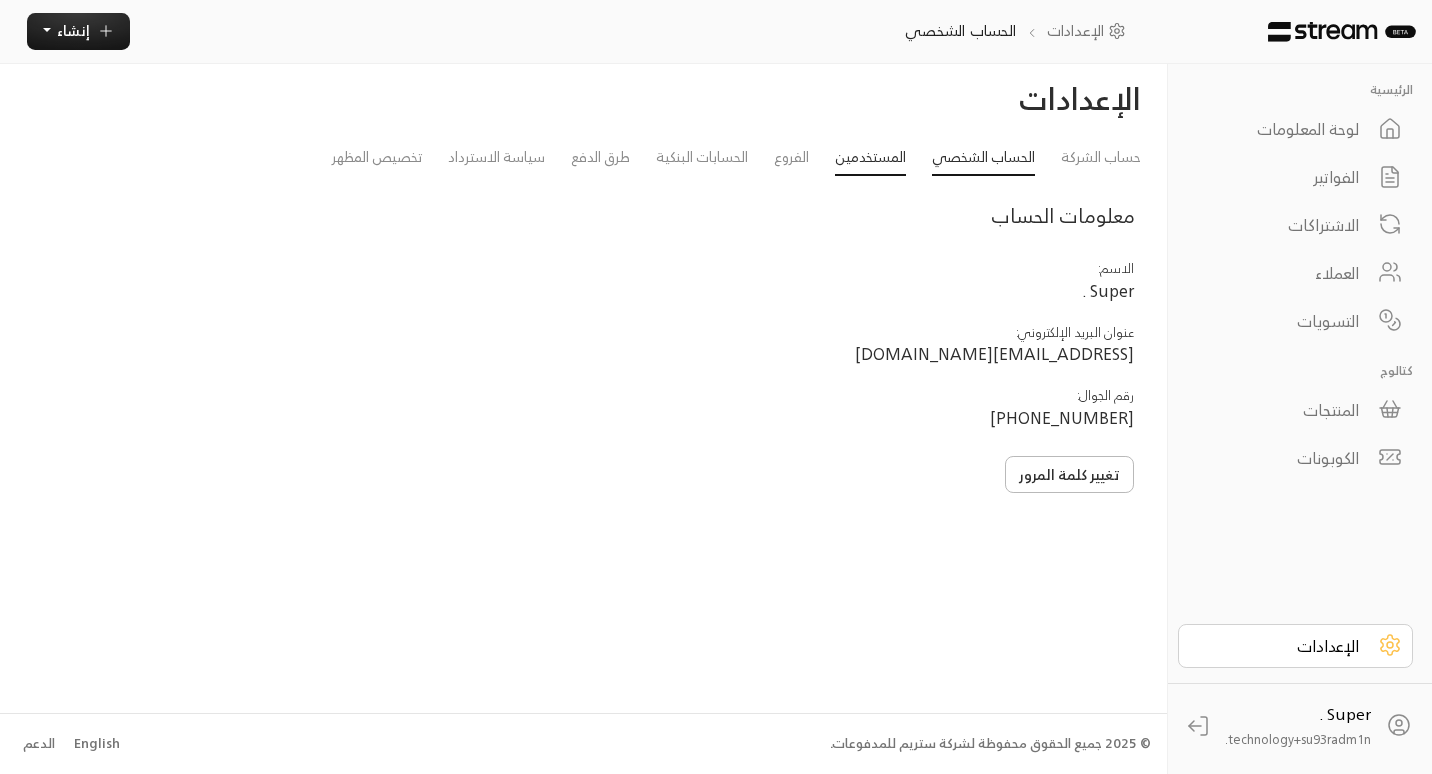 click on "المستخدمين" at bounding box center [870, 158] 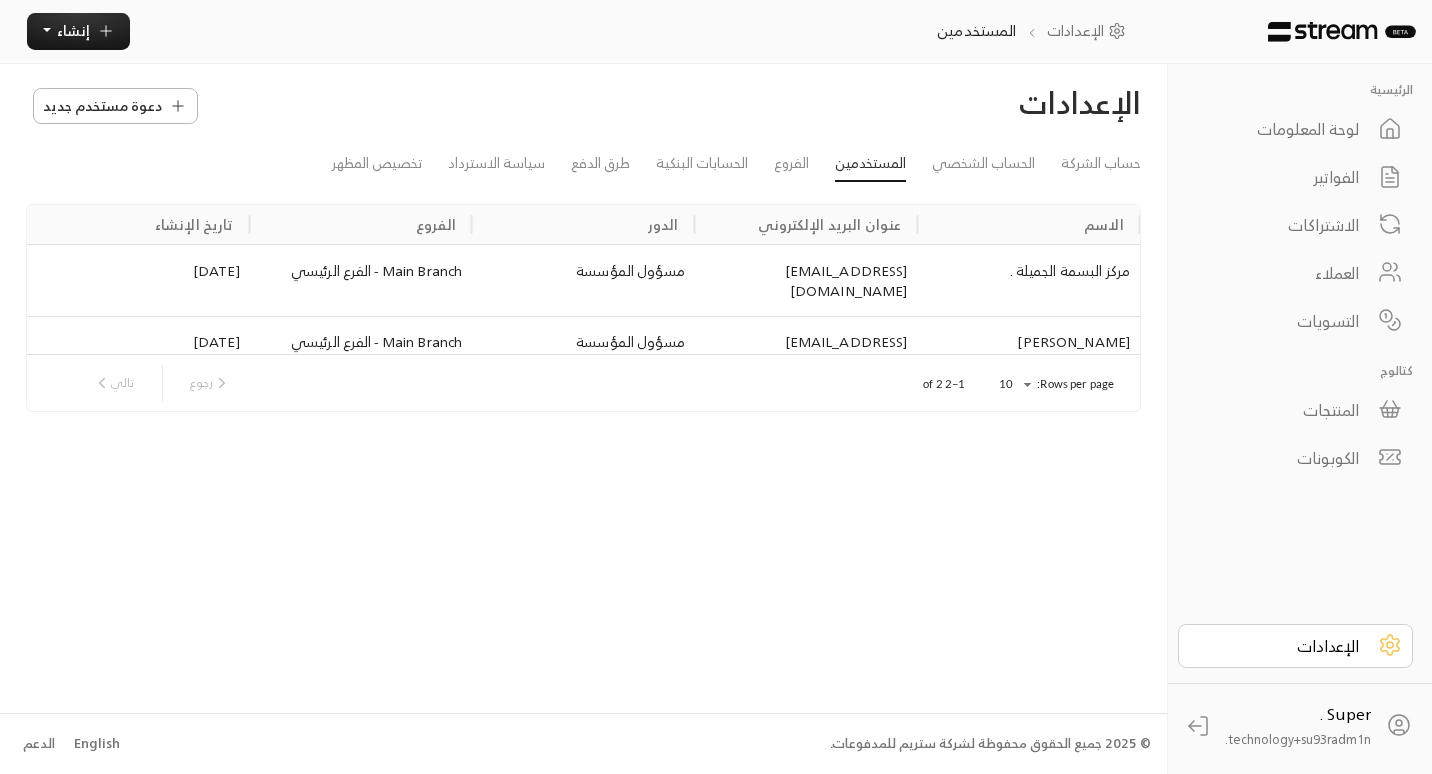 click on "[EMAIL_ADDRESS][DOMAIN_NAME]" at bounding box center [806, 351] 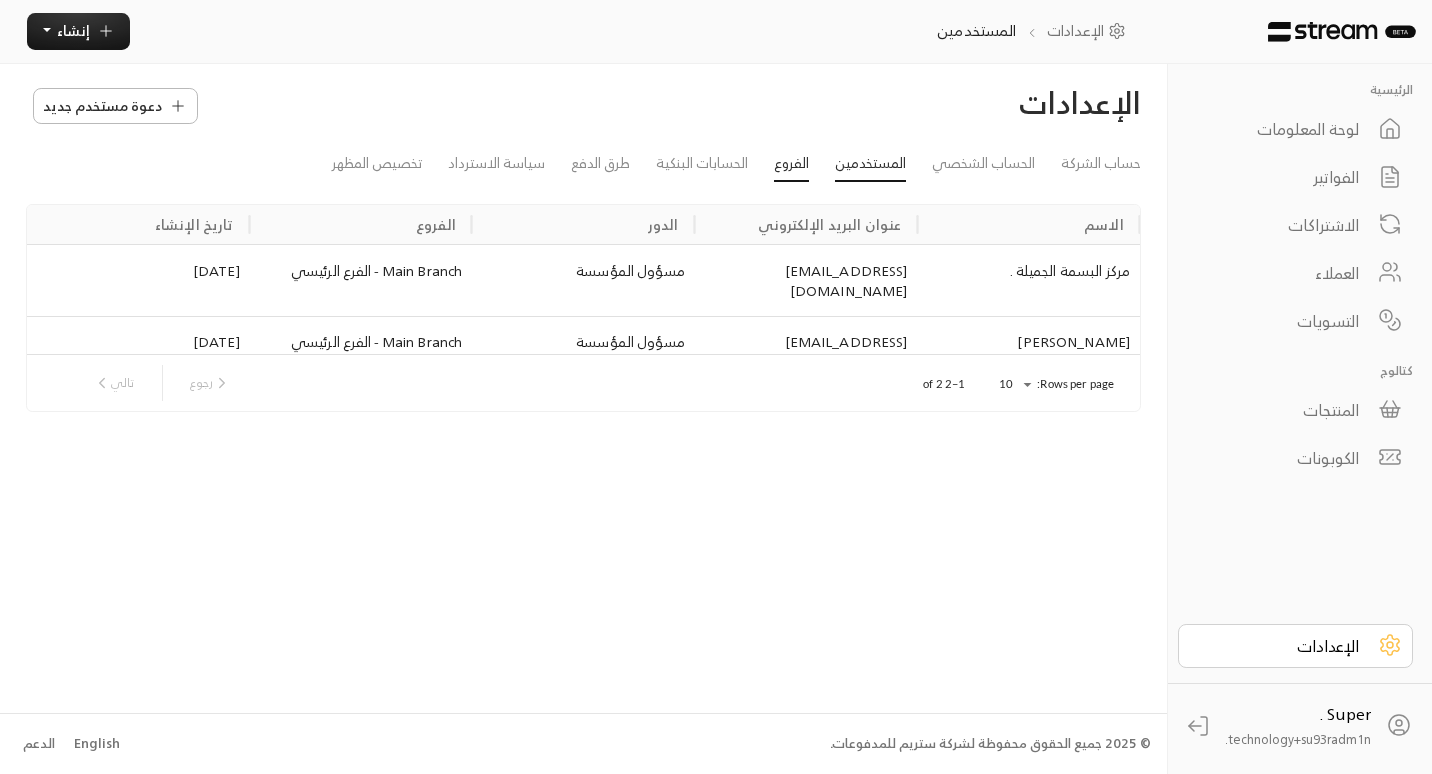 click on "الفروع" at bounding box center [791, 165] 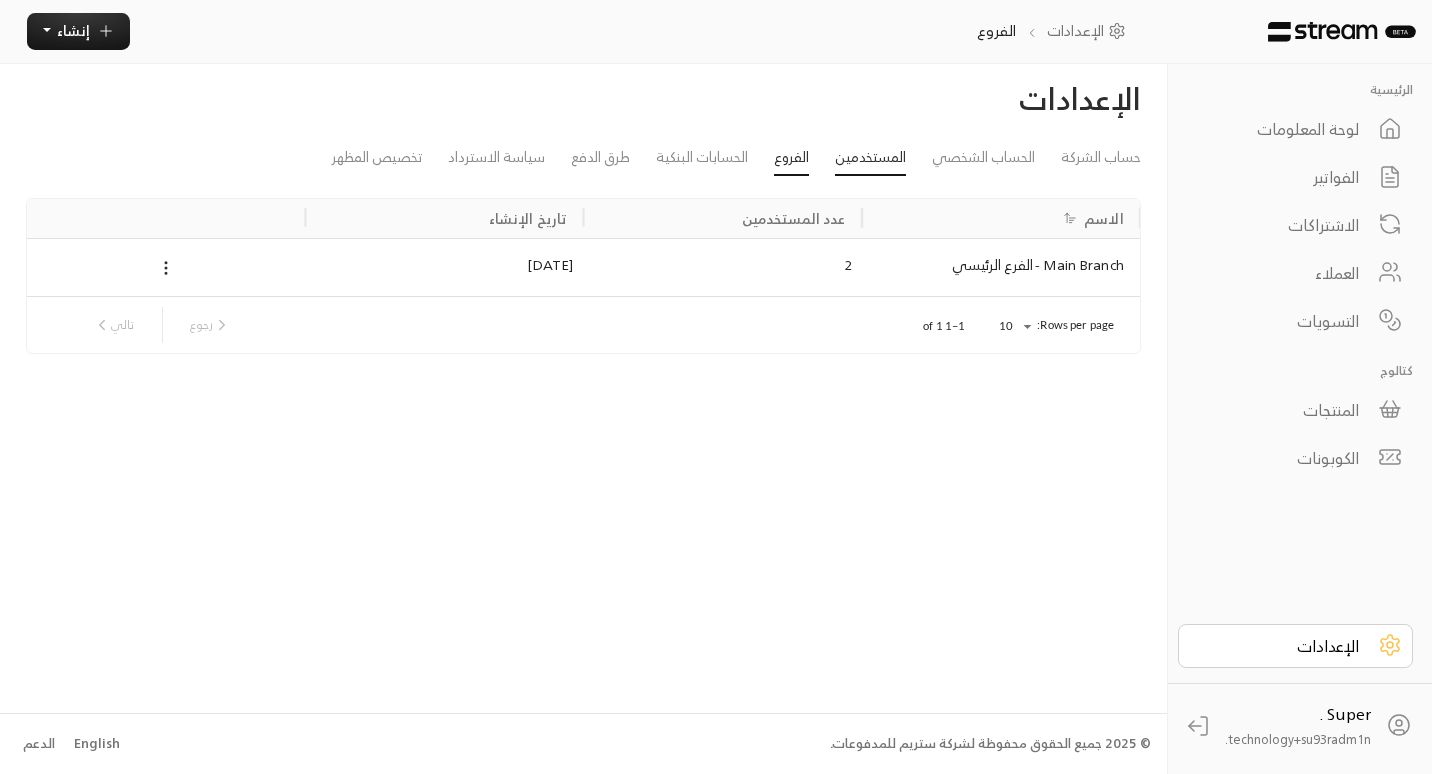 click on "المستخدمين" at bounding box center (870, 158) 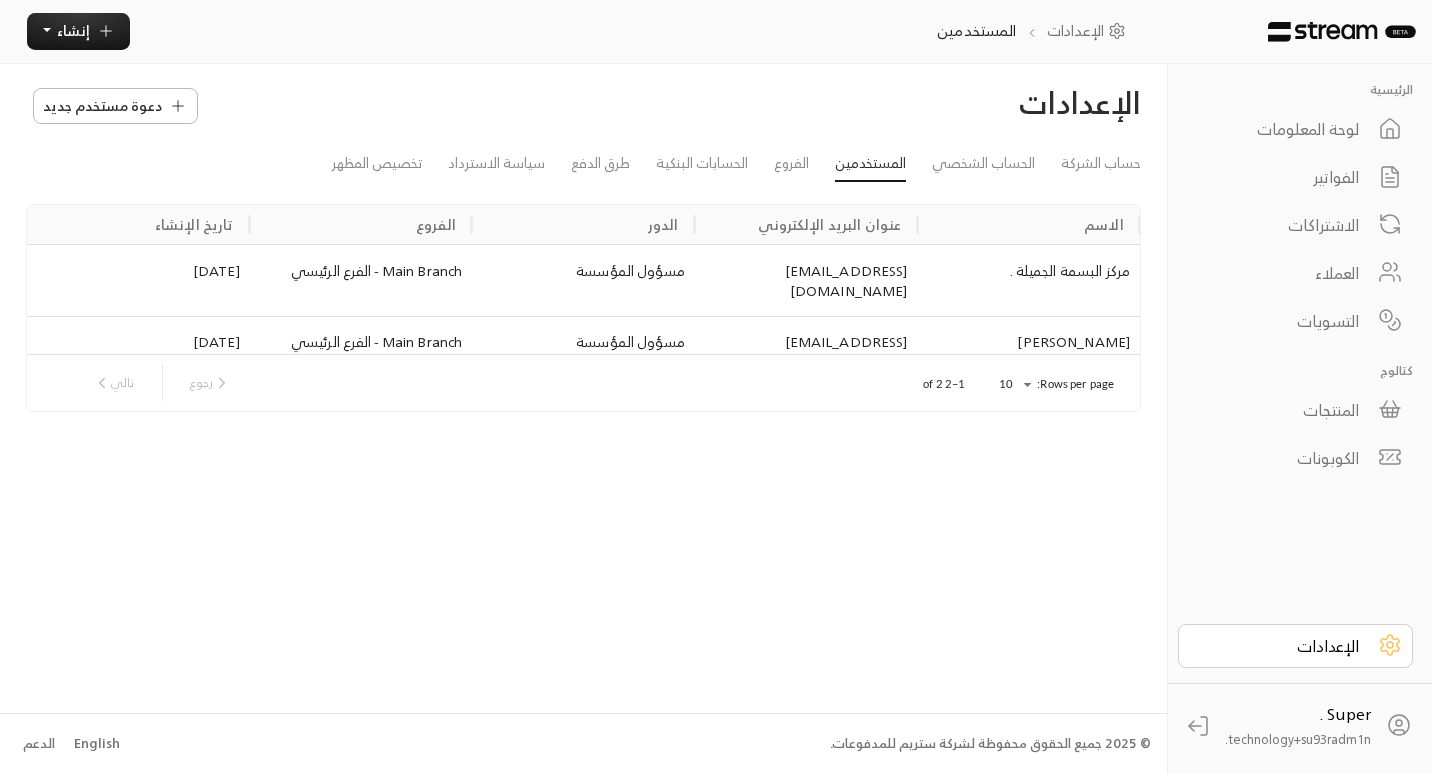 click on "Main Branch - الفرع الرئيسي" at bounding box center (361, 343) 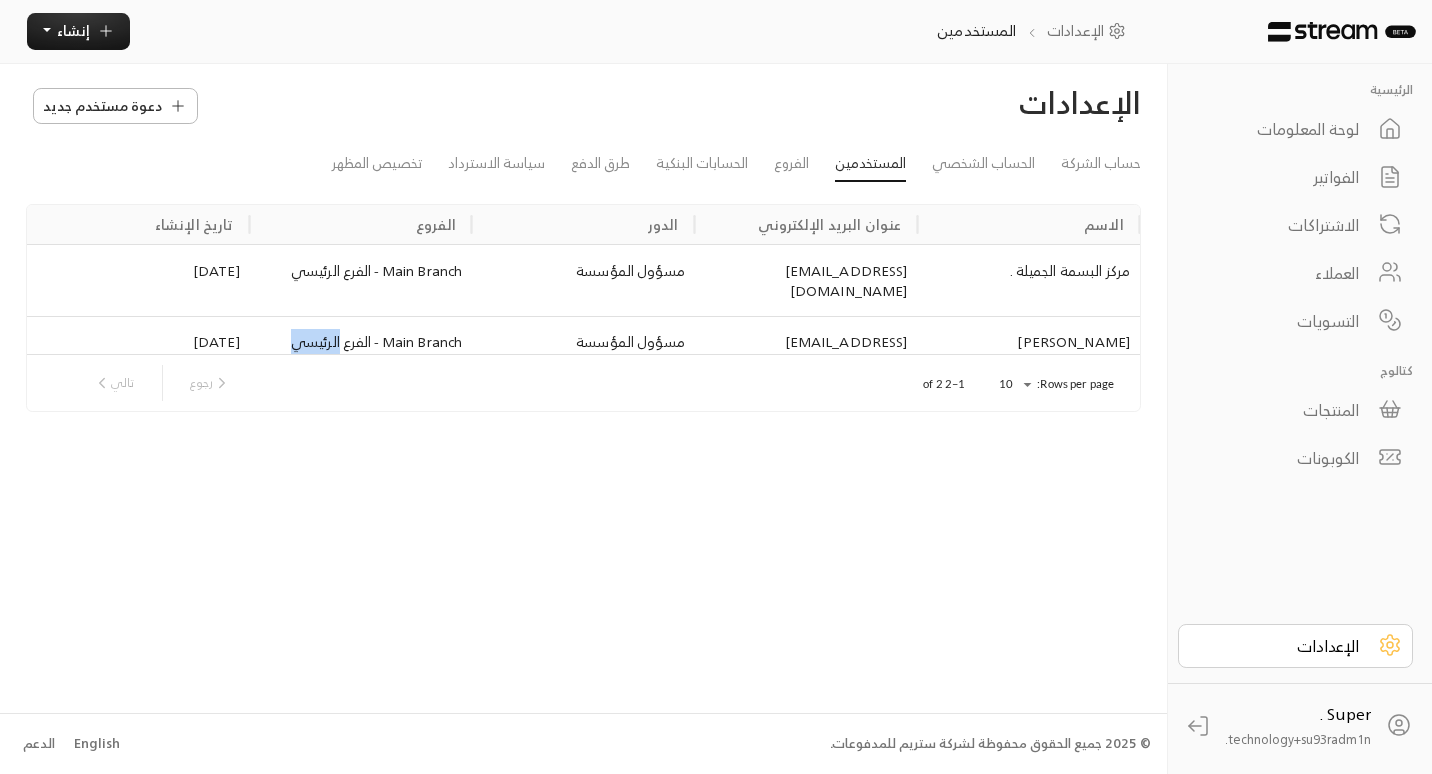 click on "Main Branch - الفرع الرئيسي" at bounding box center [361, 343] 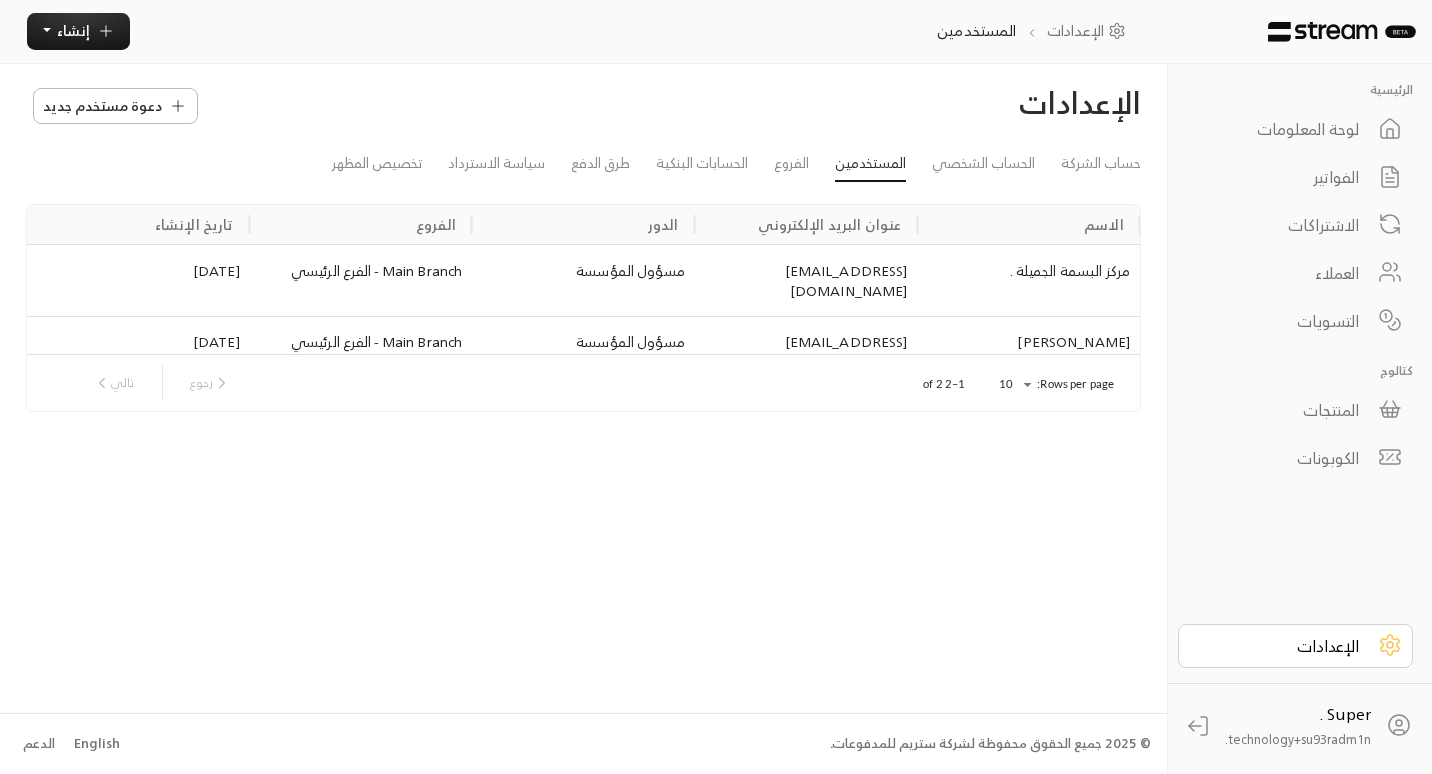 drag, startPoint x: 307, startPoint y: 321, endPoint x: 354, endPoint y: 389, distance: 82.661964 